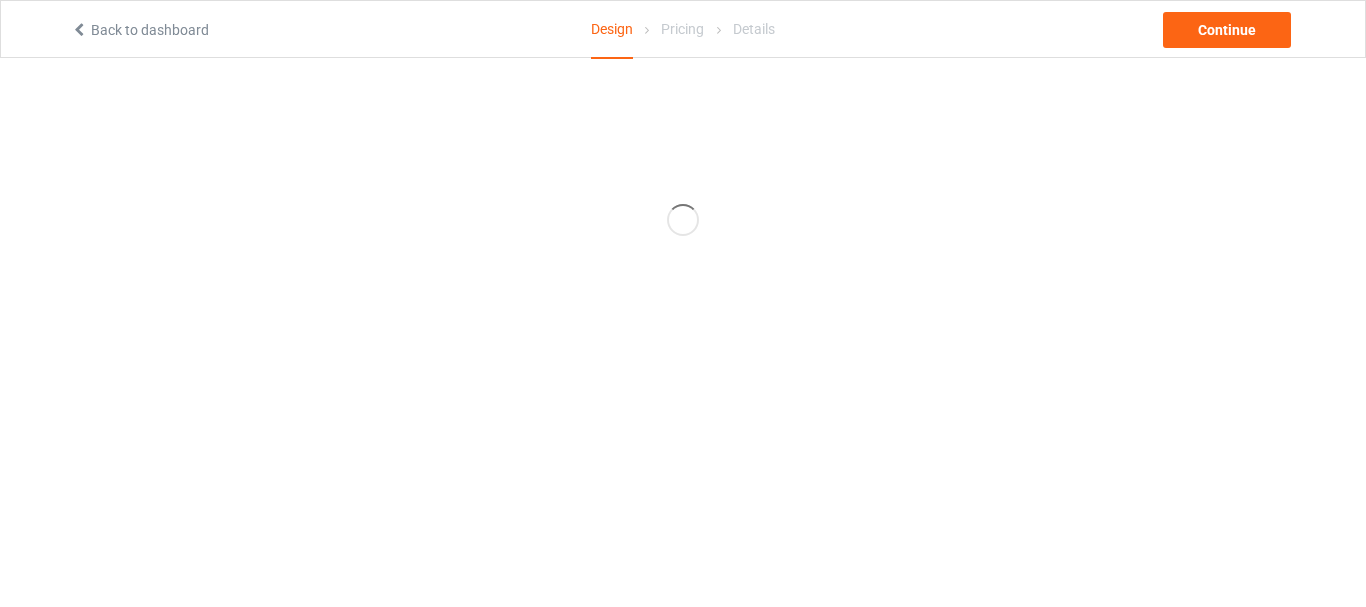 scroll, scrollTop: 0, scrollLeft: 0, axis: both 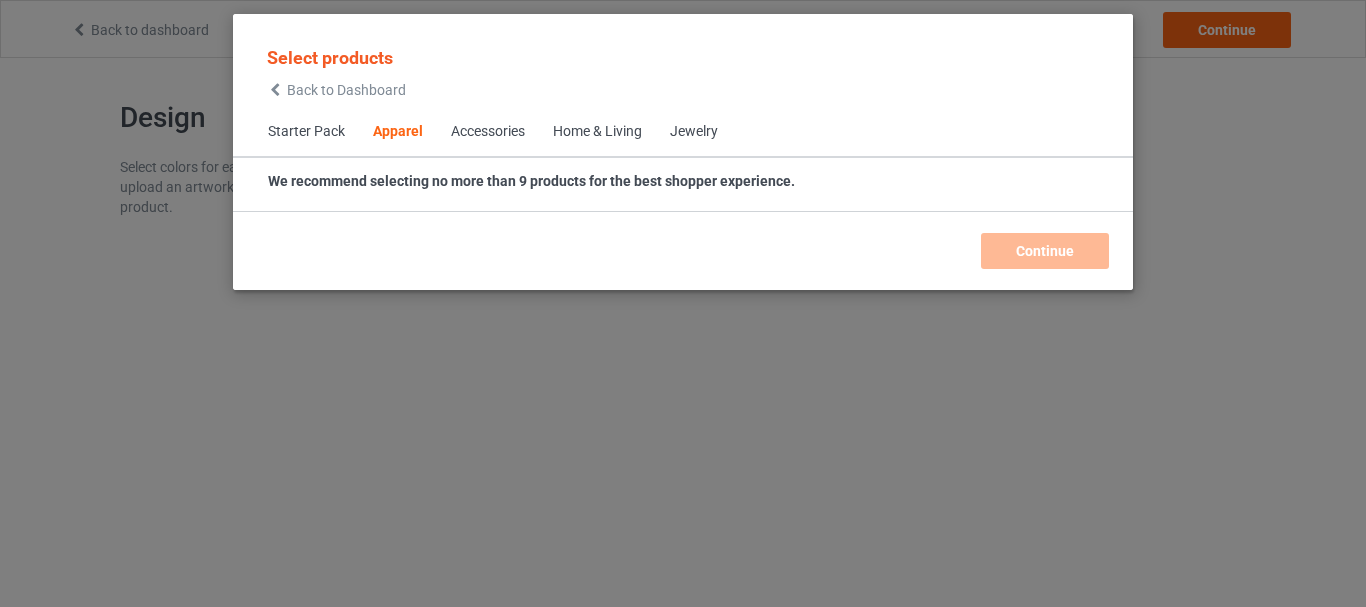 click on "Accessories" at bounding box center (488, 132) 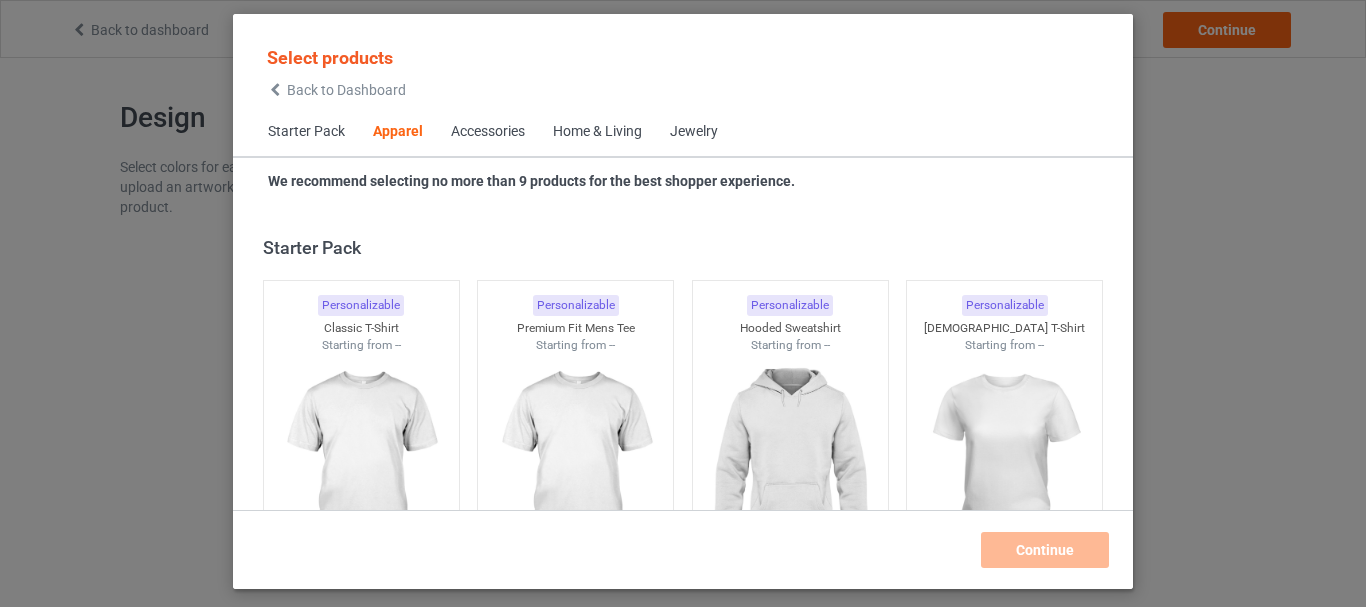 scroll, scrollTop: 745, scrollLeft: 0, axis: vertical 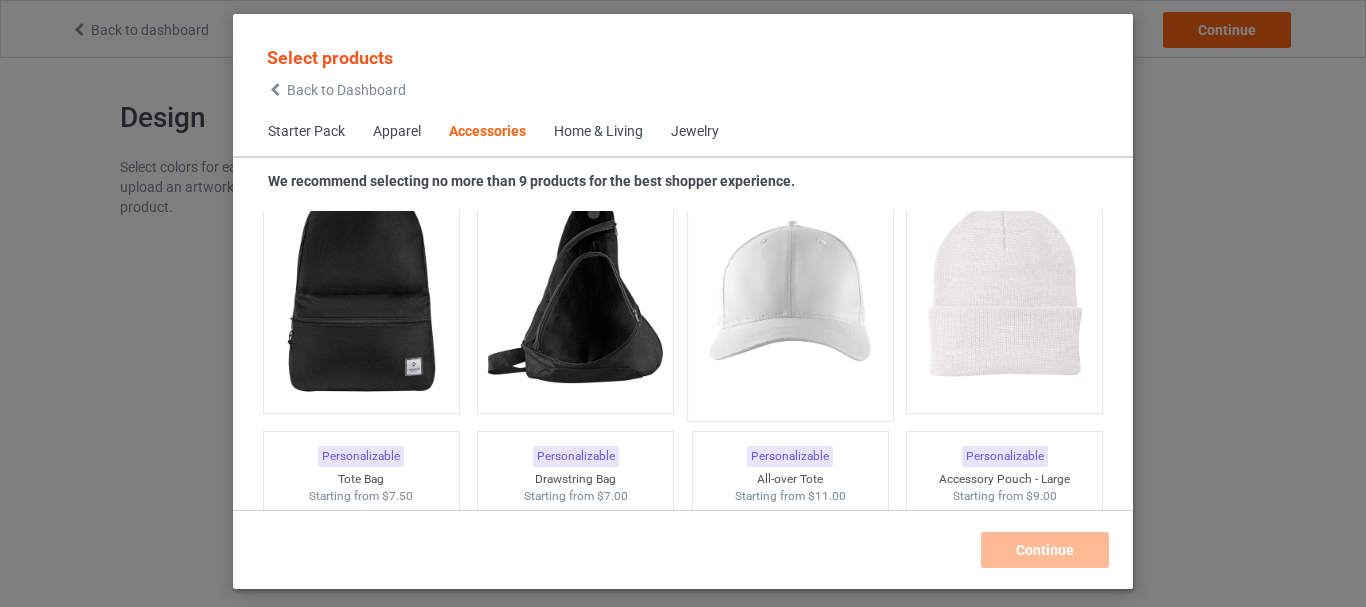 click at bounding box center [790, 292] 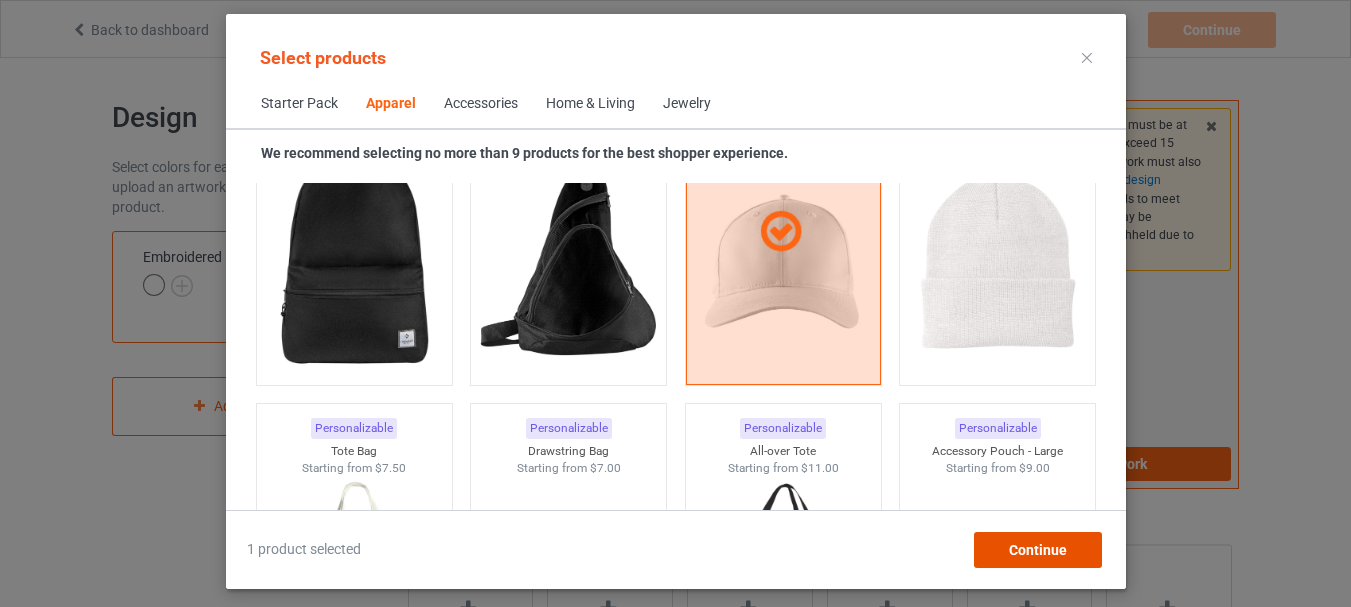 click on "Continue" at bounding box center [1037, 550] 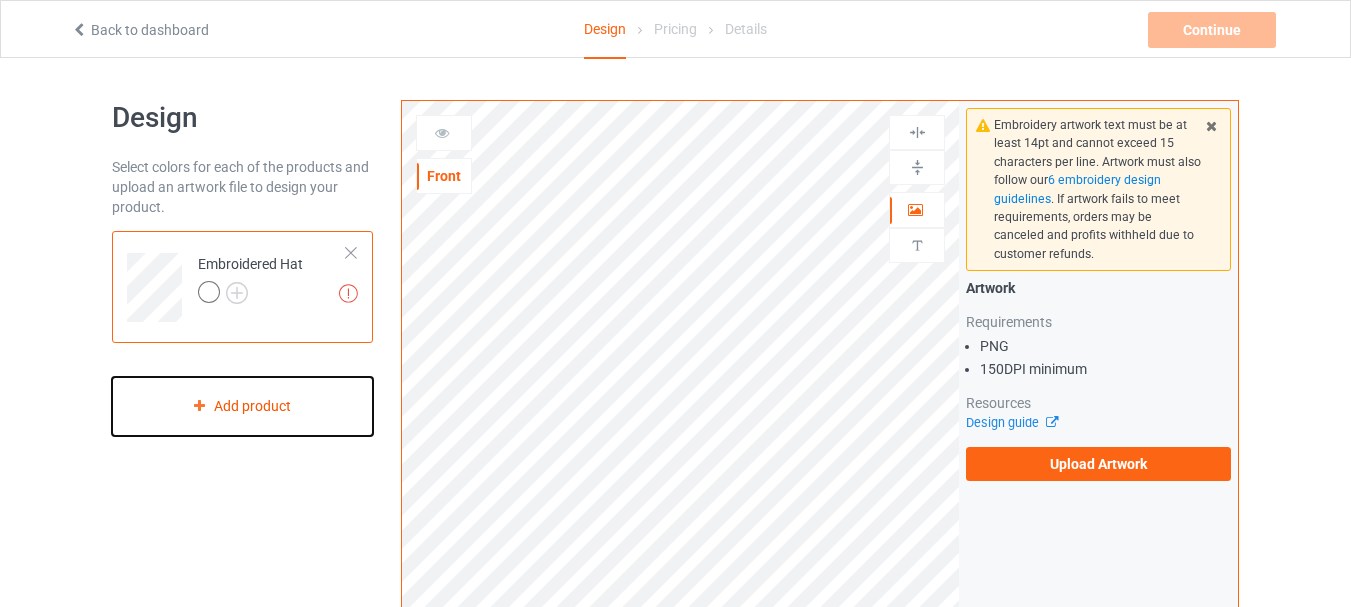 click on "Add product" at bounding box center [242, 406] 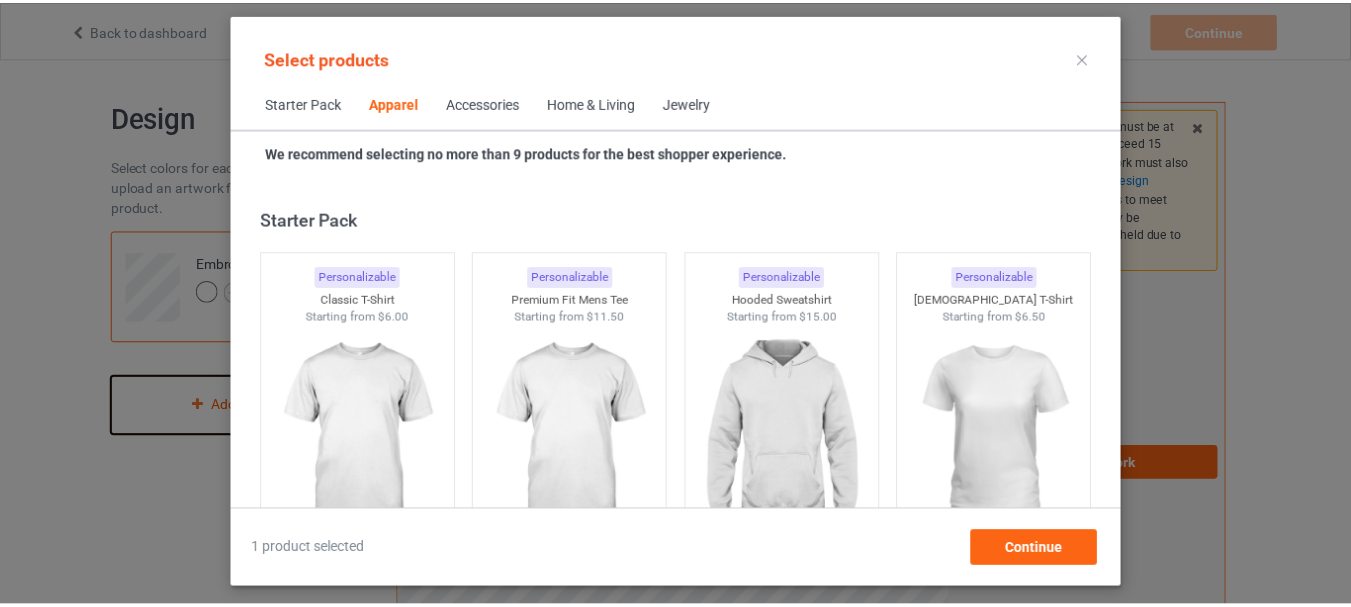 scroll, scrollTop: 745, scrollLeft: 0, axis: vertical 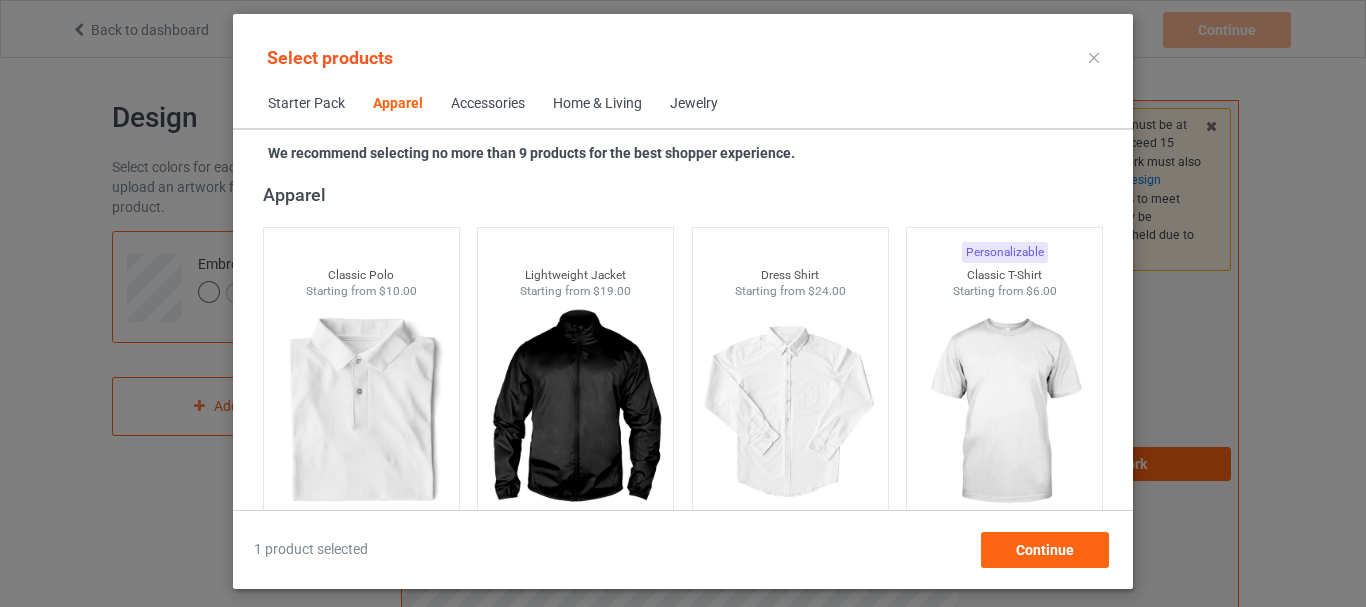 click at bounding box center [1094, 58] 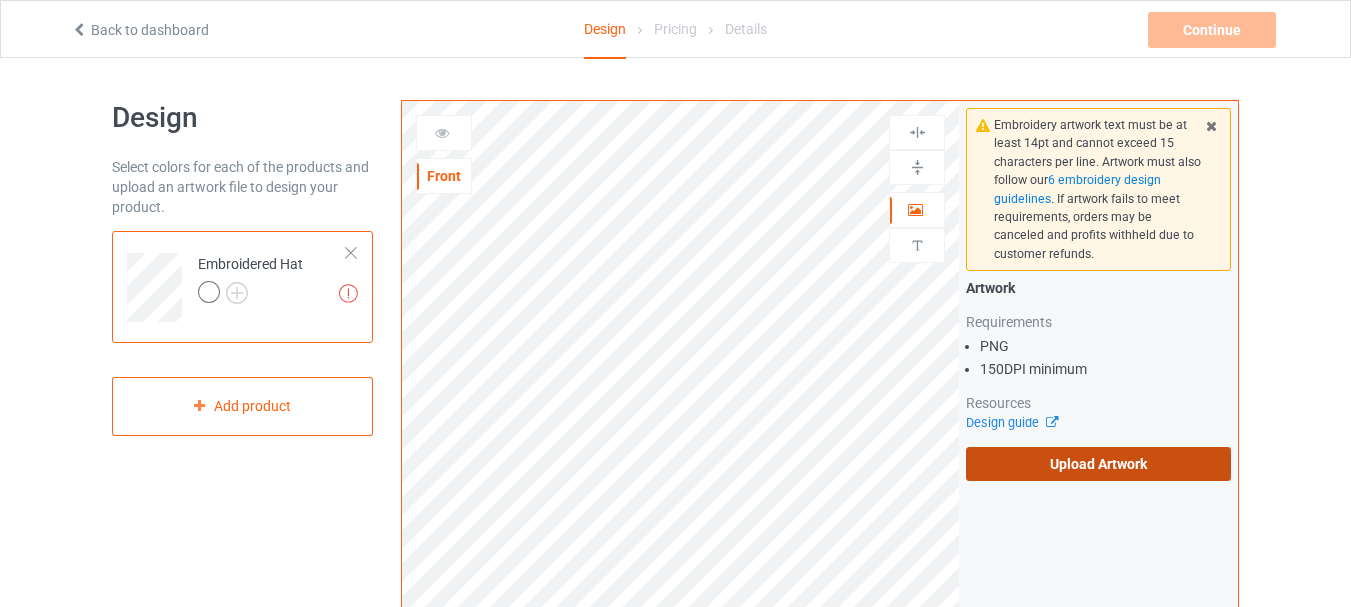 click on "Upload Artwork" at bounding box center (1098, 464) 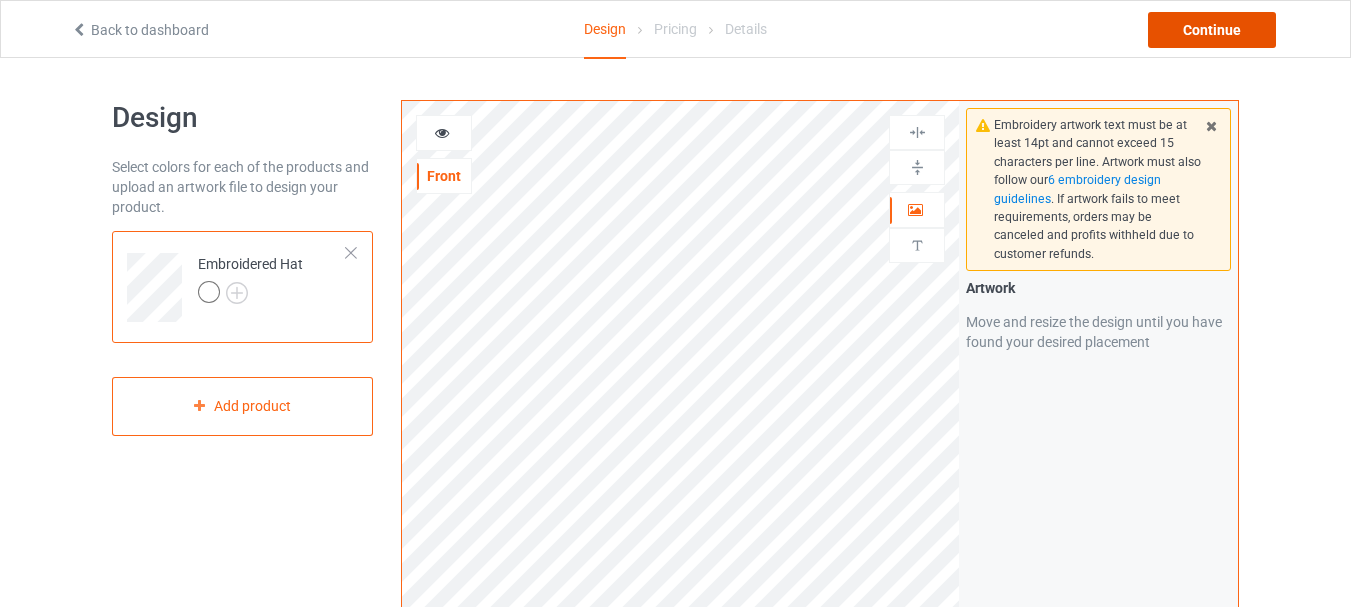 drag, startPoint x: 1210, startPoint y: 35, endPoint x: 1245, endPoint y: 157, distance: 126.921234 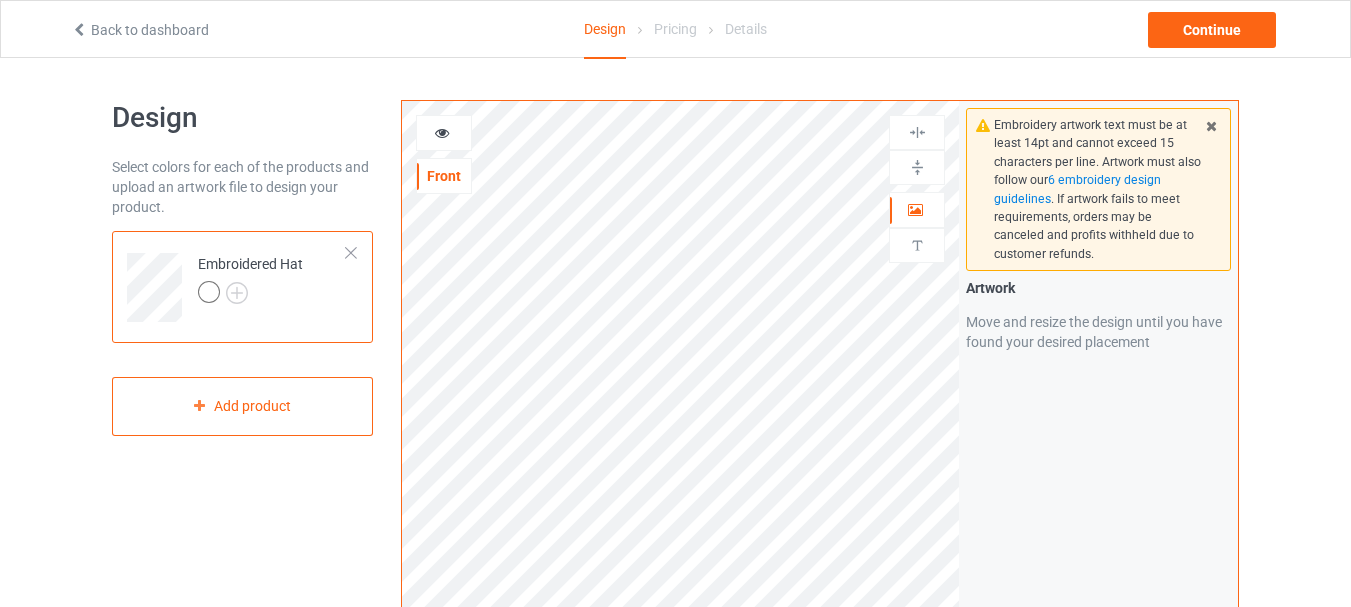 click at bounding box center [1211, 123] 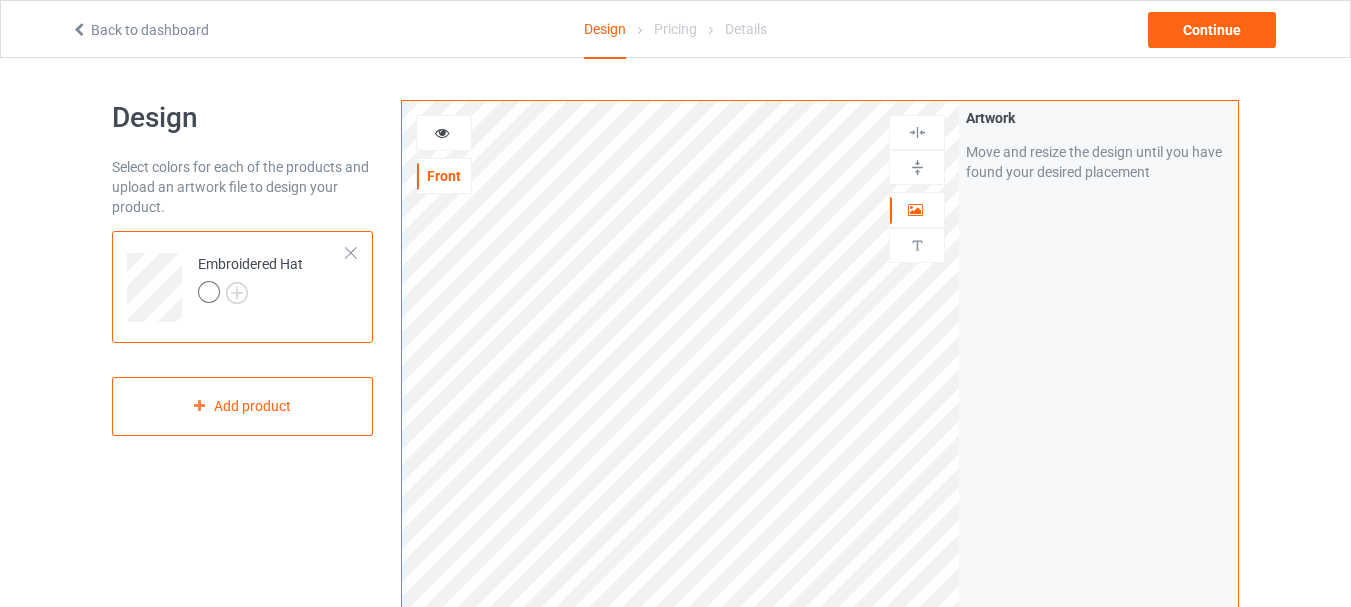 click at bounding box center (442, 130) 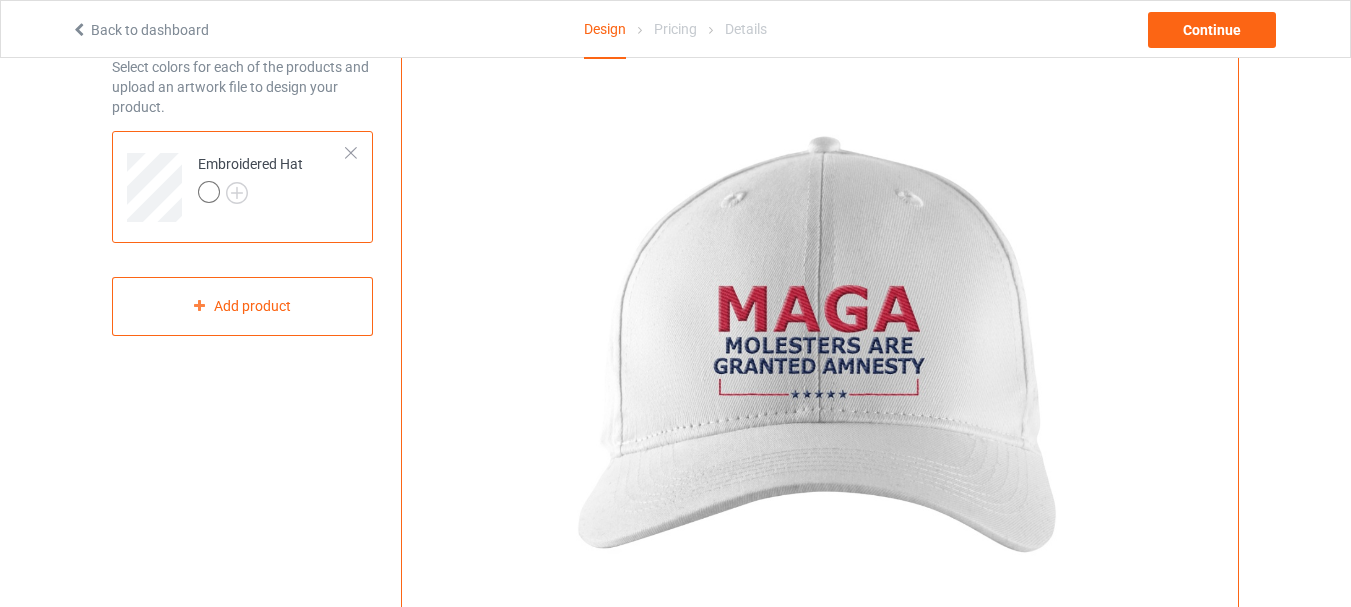 scroll, scrollTop: 0, scrollLeft: 0, axis: both 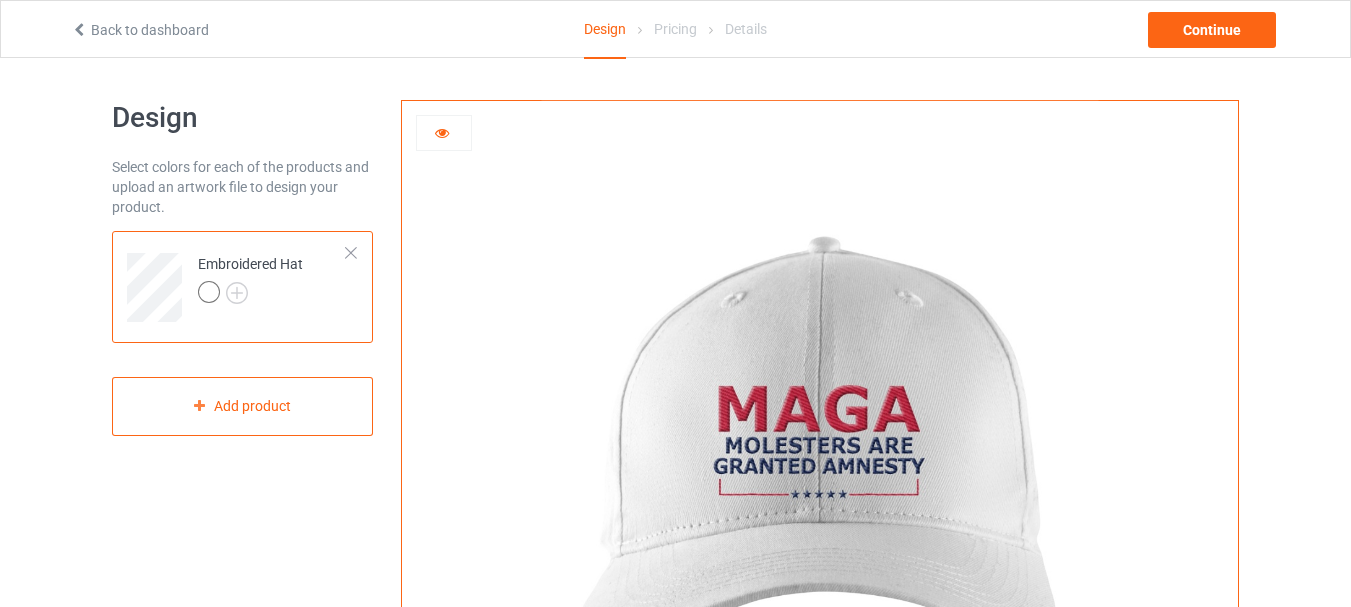 click at bounding box center [442, 130] 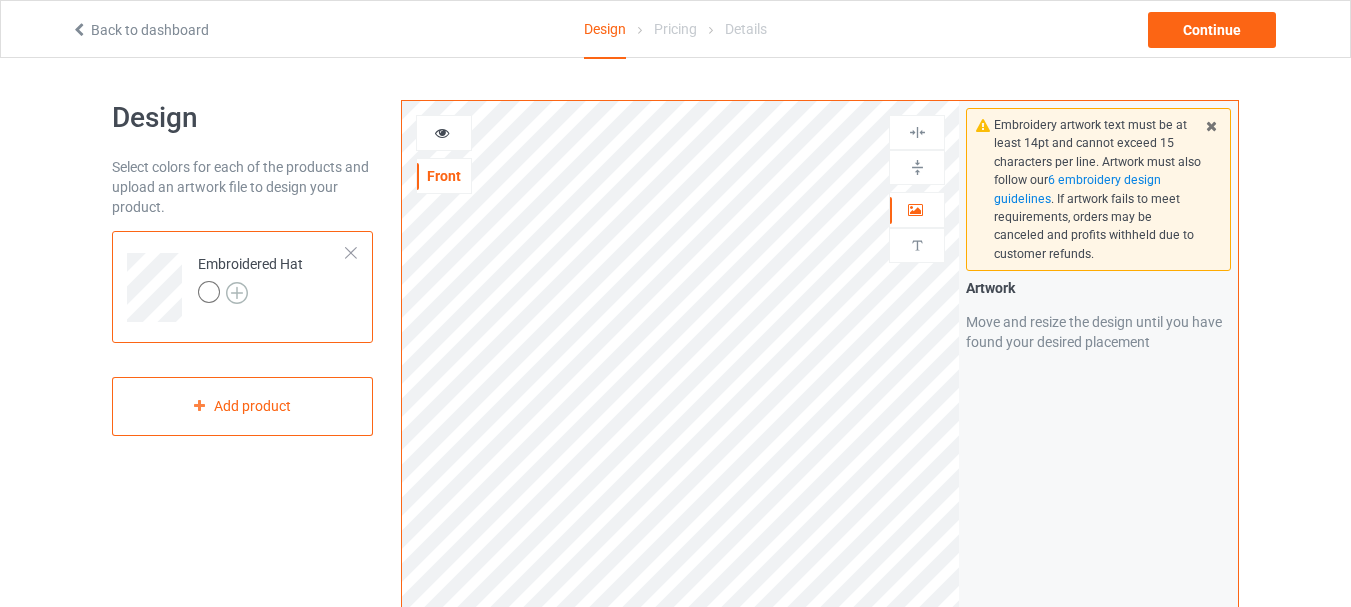 click at bounding box center (237, 293) 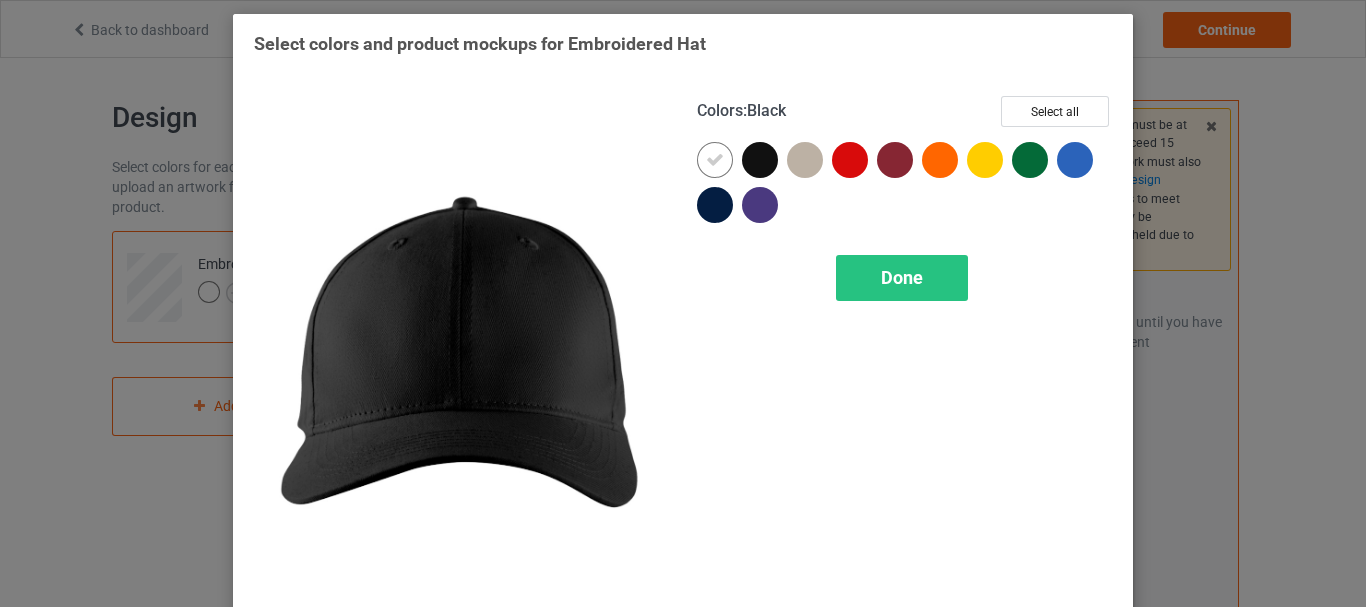 click at bounding box center (760, 160) 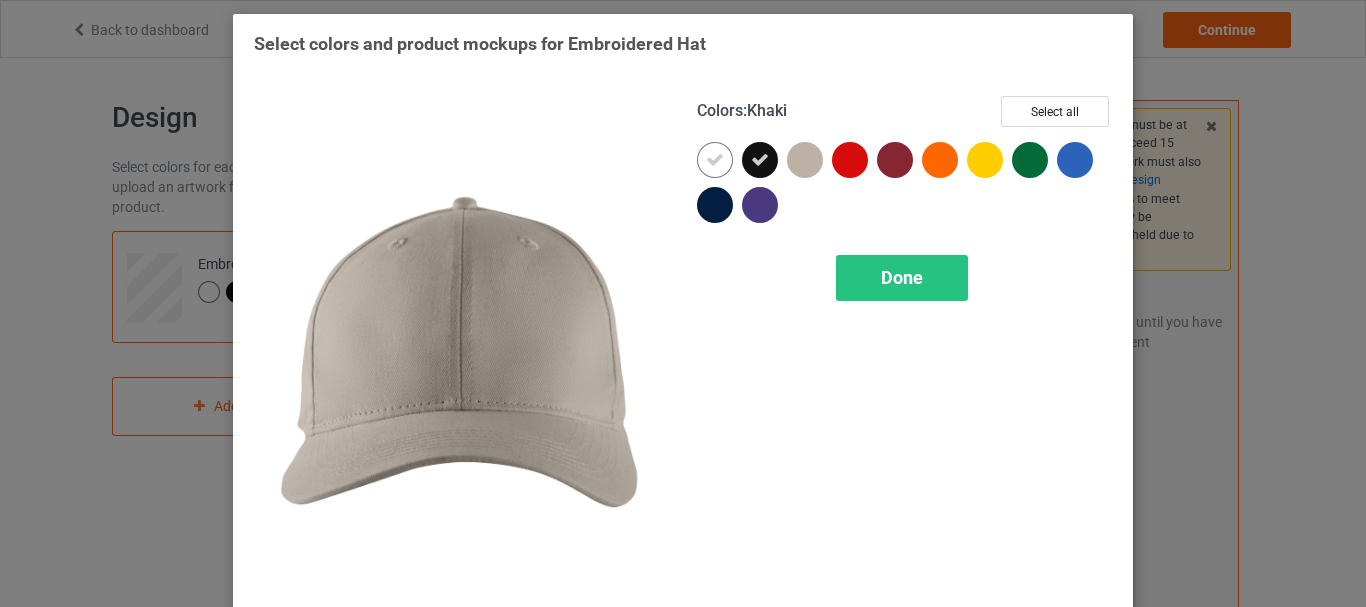 click at bounding box center (805, 160) 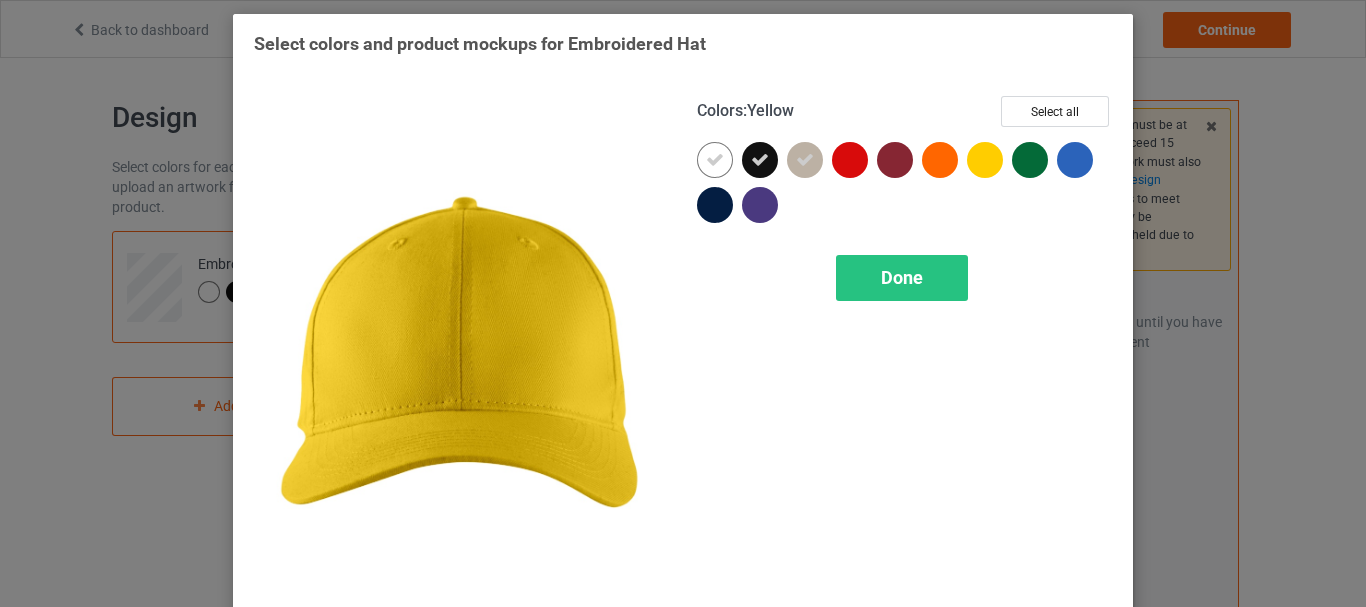 click at bounding box center [985, 160] 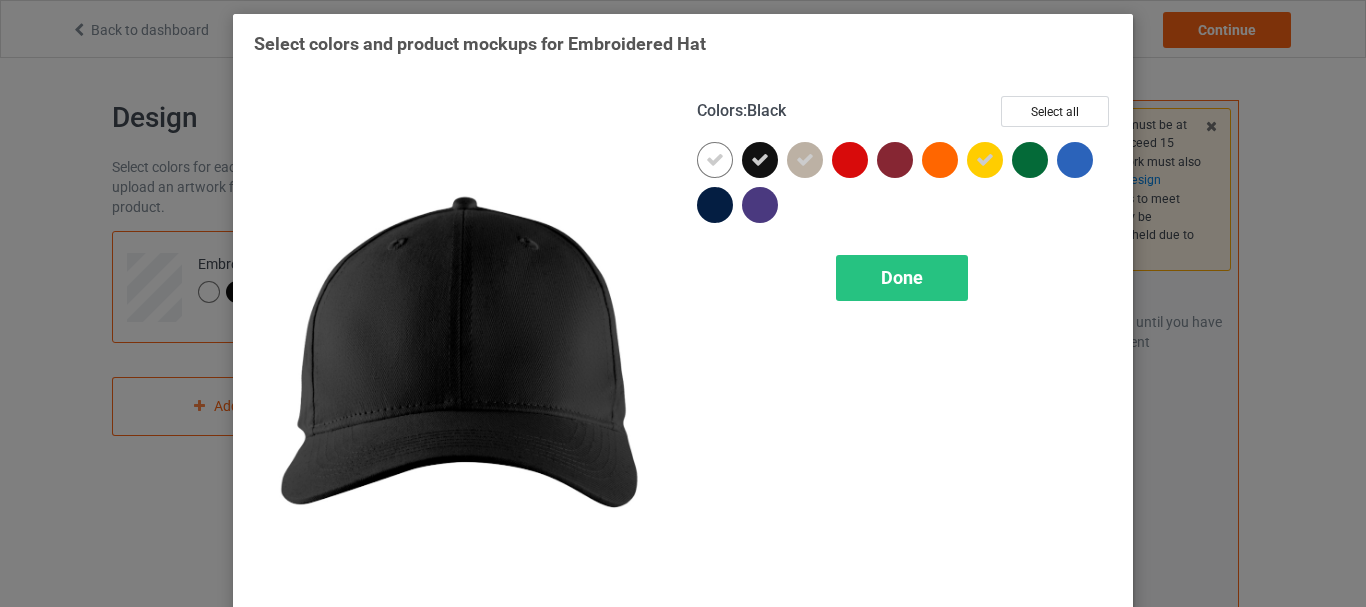 click at bounding box center (760, 160) 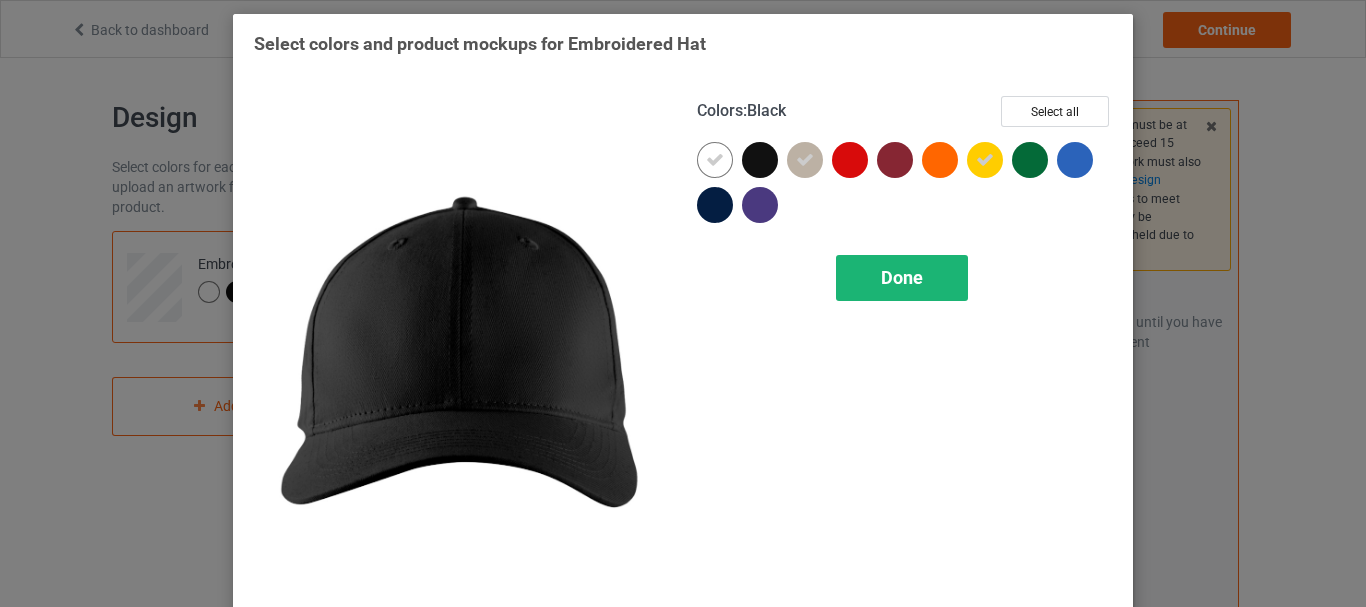 click on "Done" at bounding box center (902, 277) 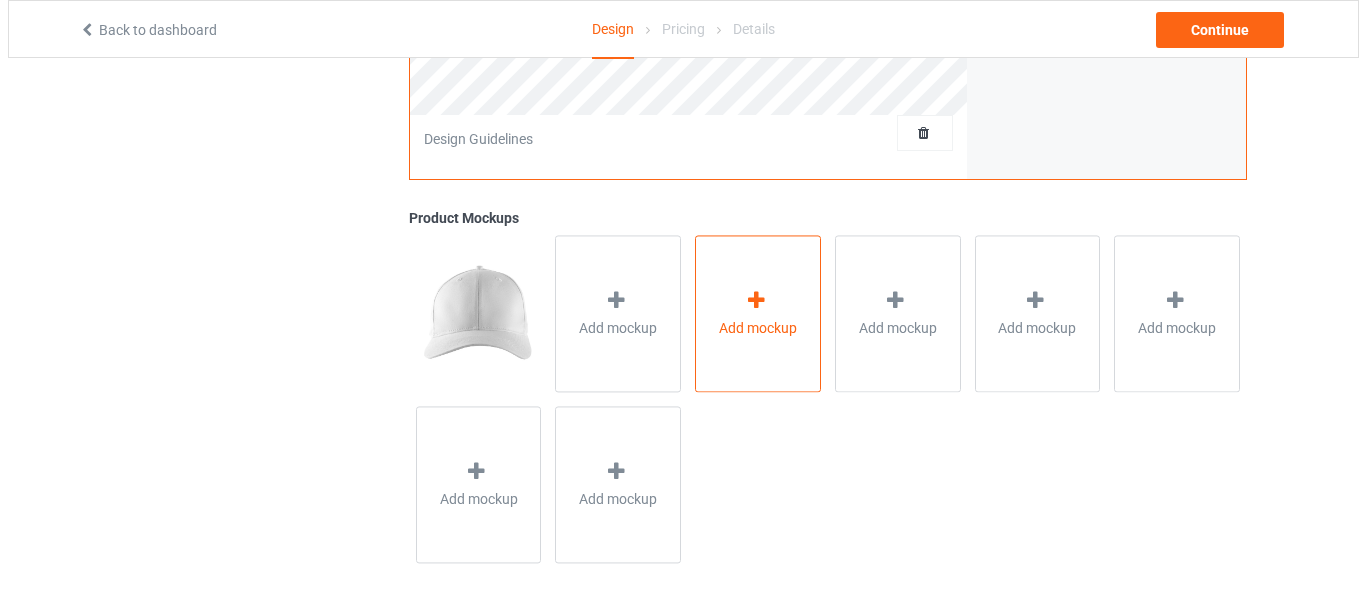 scroll, scrollTop: 689, scrollLeft: 0, axis: vertical 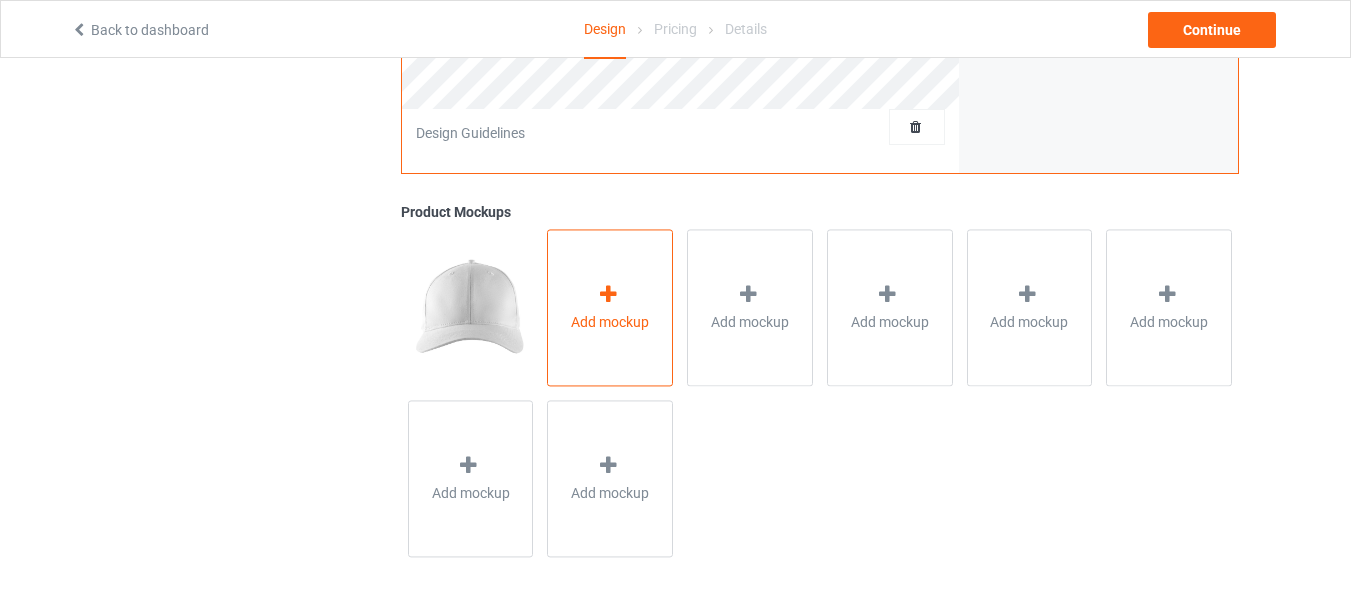 click on "Add mockup" at bounding box center (610, 307) 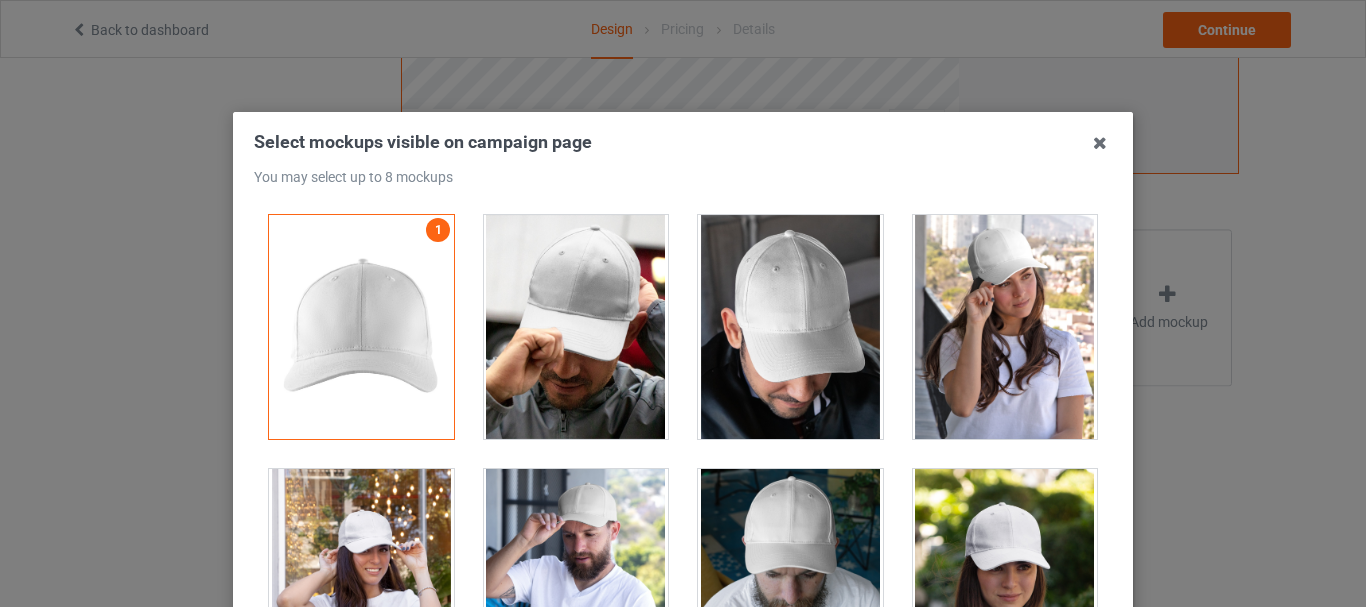 click at bounding box center [790, 327] 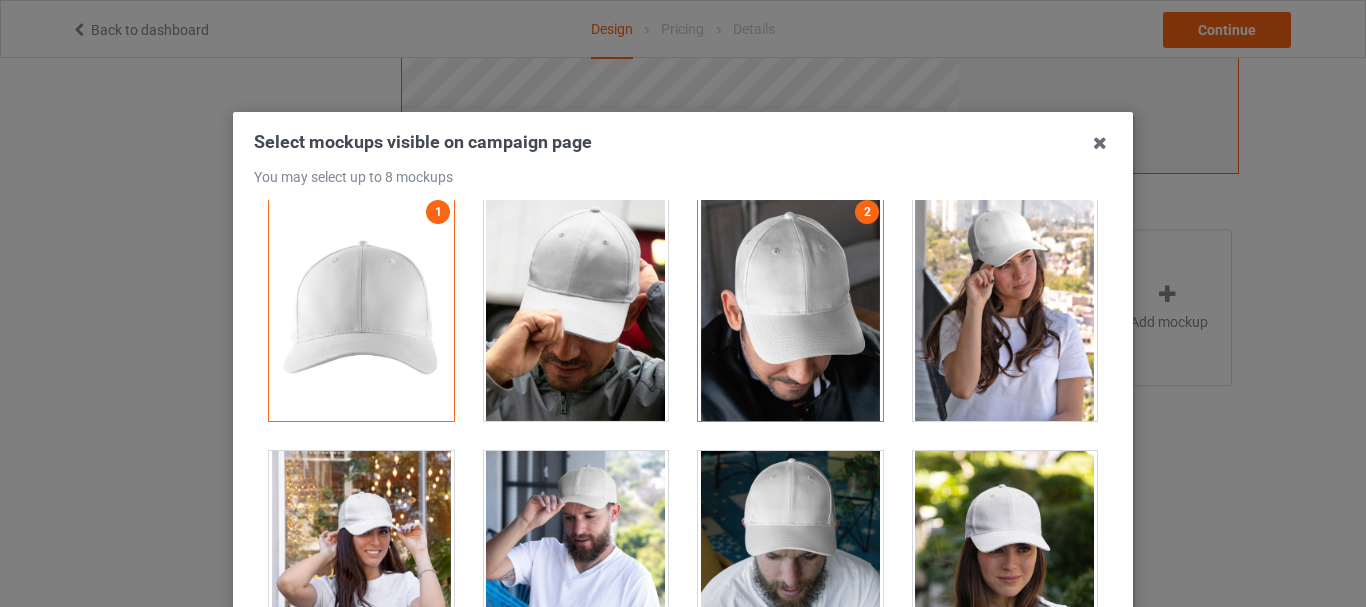 scroll, scrollTop: 22, scrollLeft: 0, axis: vertical 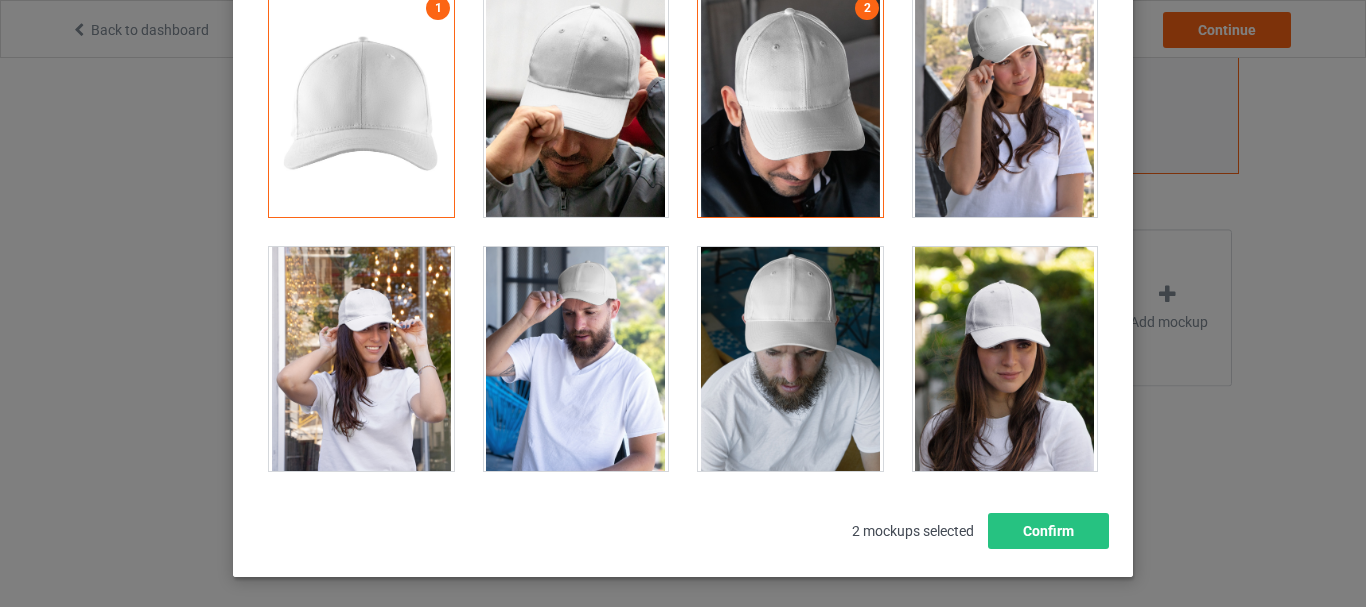 click at bounding box center (1005, 359) 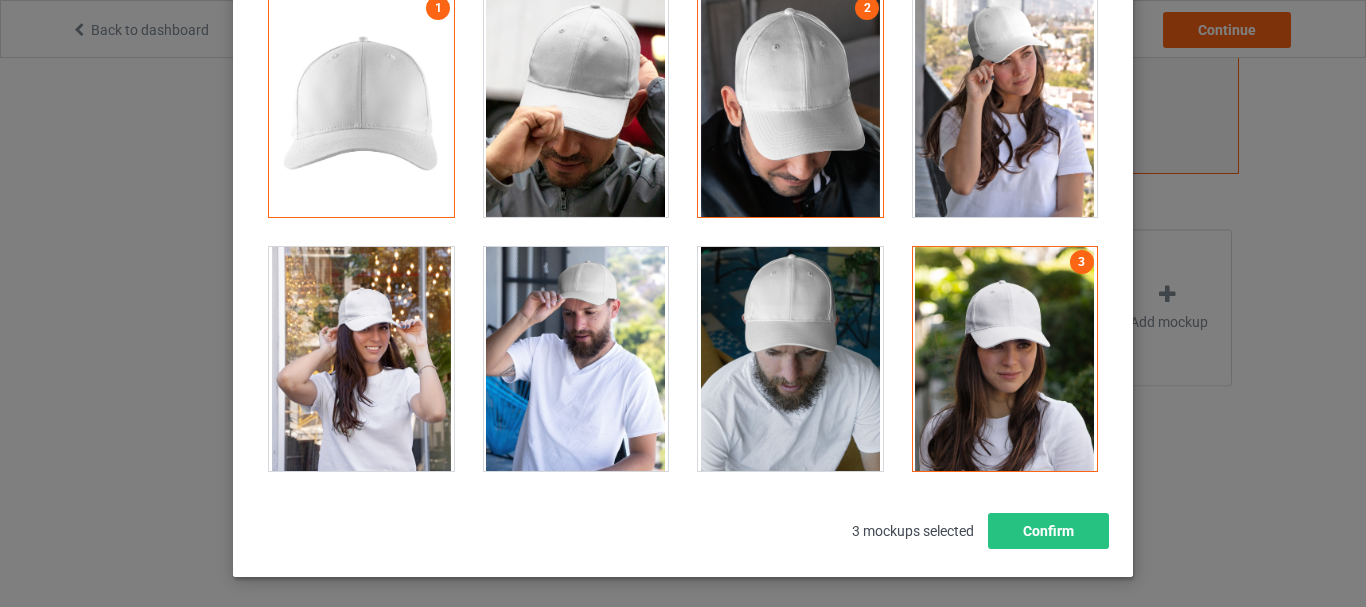 click at bounding box center [790, 359] 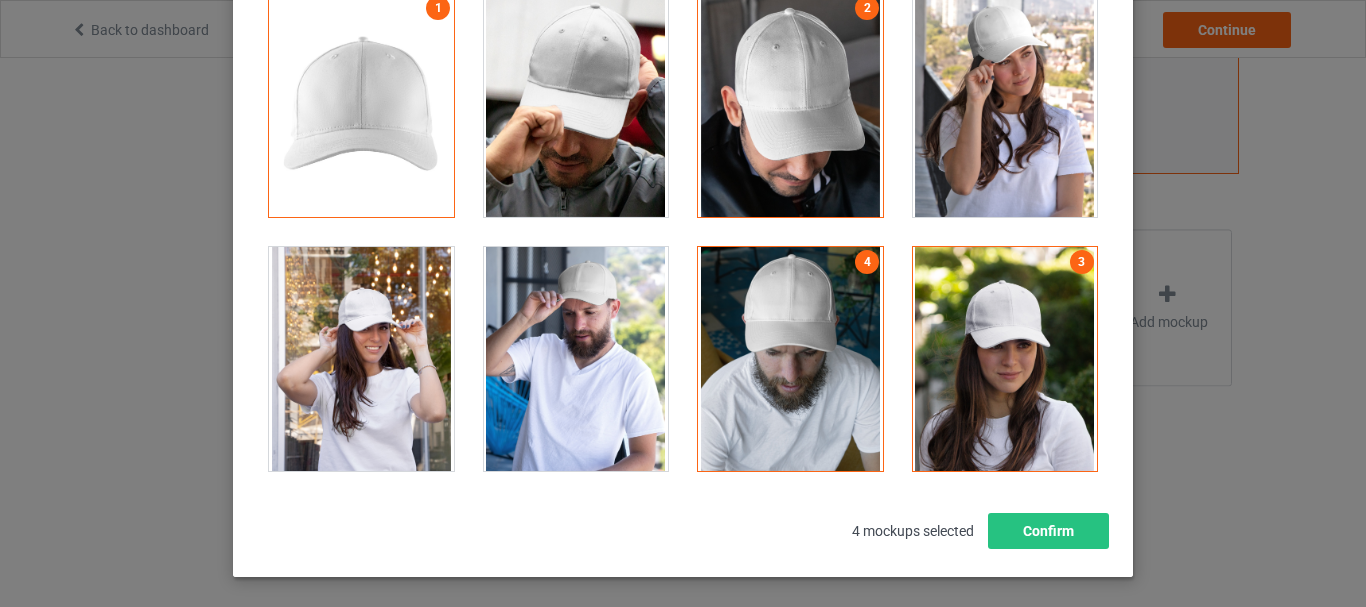 click at bounding box center (576, 105) 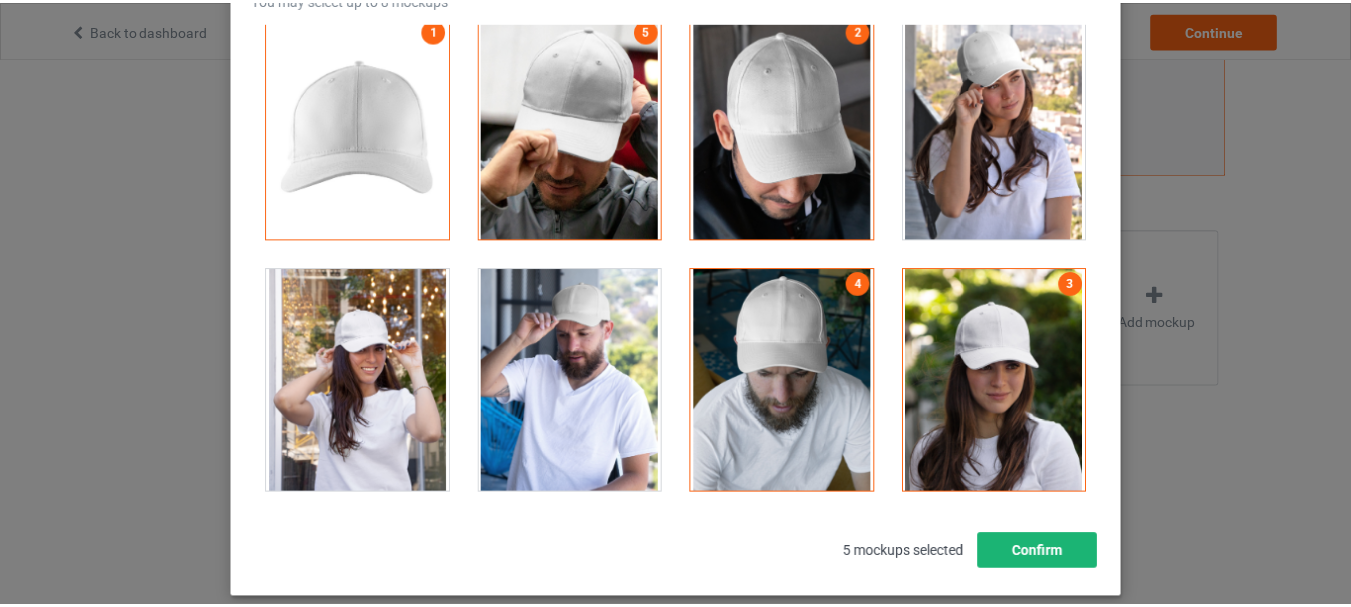 scroll, scrollTop: 282, scrollLeft: 0, axis: vertical 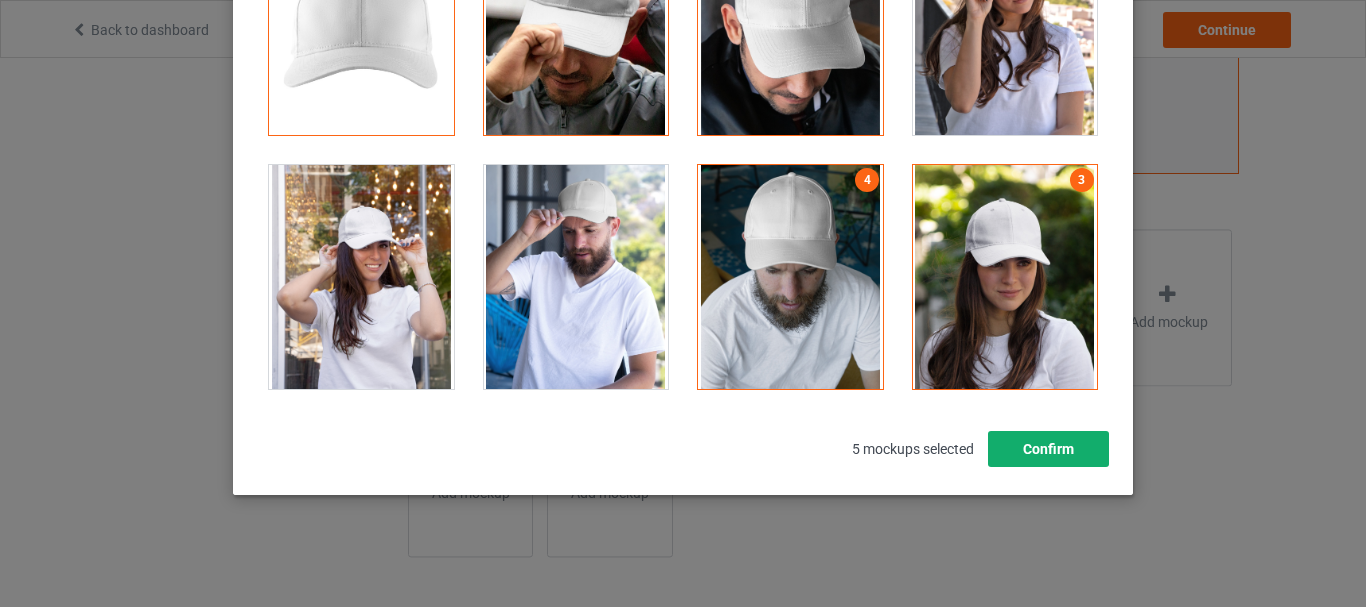 click on "Confirm" at bounding box center (1048, 449) 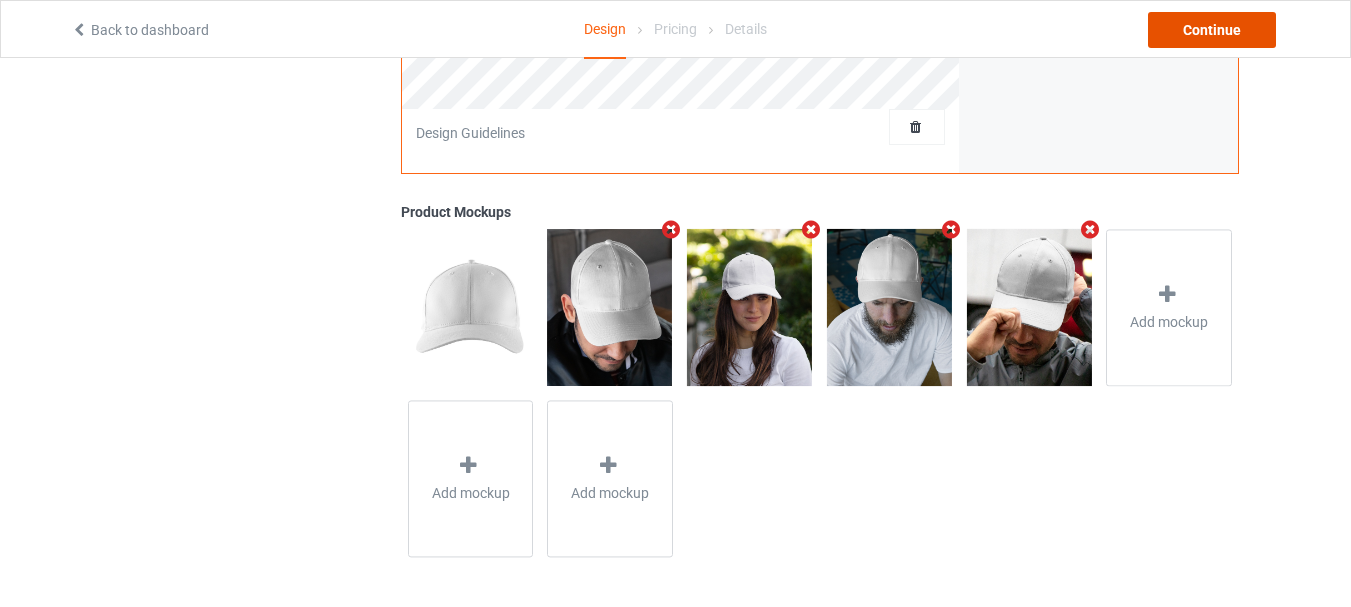 click on "Continue" at bounding box center (1212, 30) 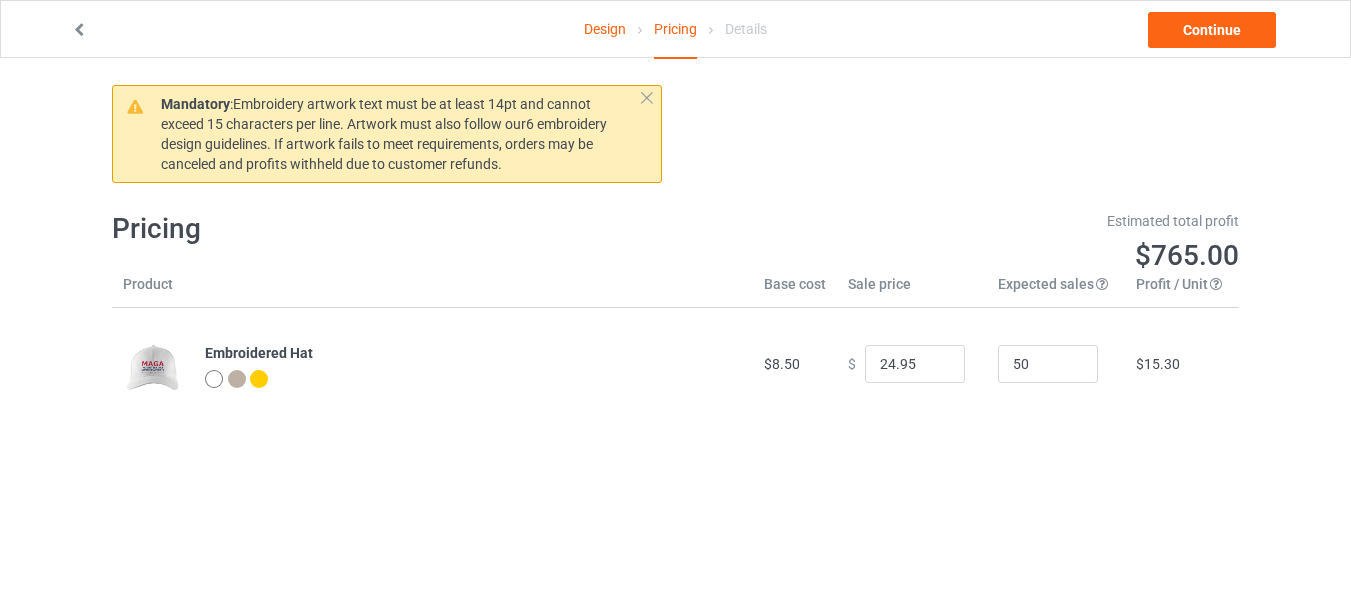 scroll, scrollTop: 0, scrollLeft: 0, axis: both 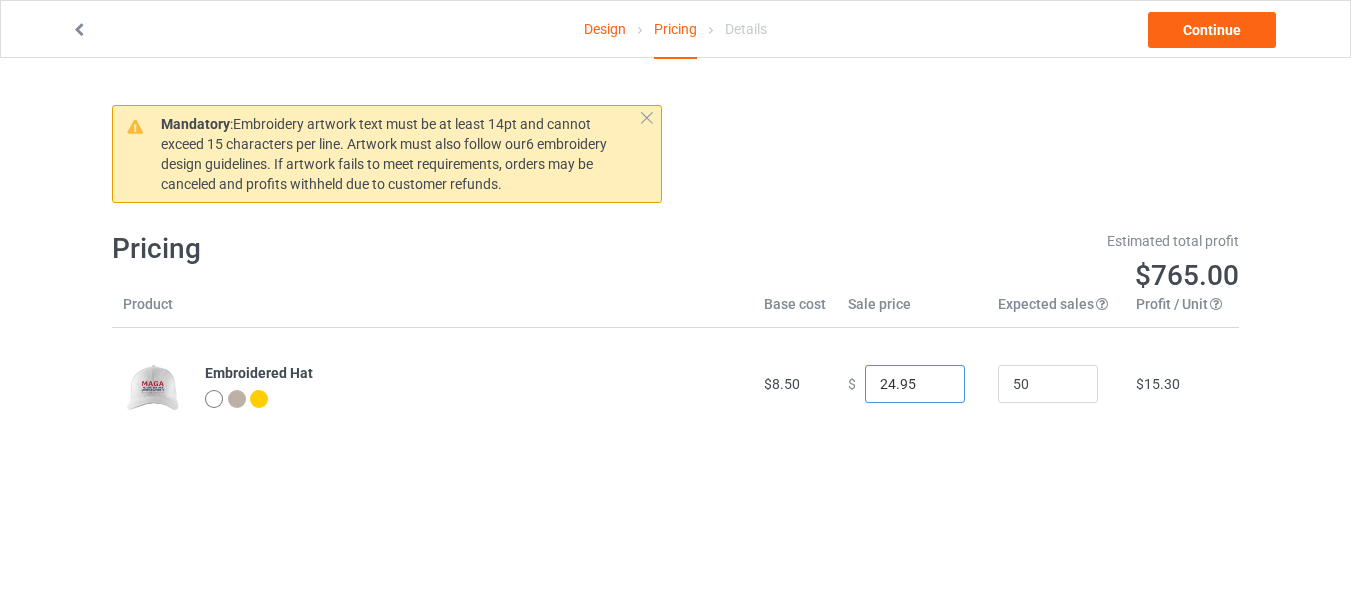 click on "24.95" at bounding box center [915, 384] 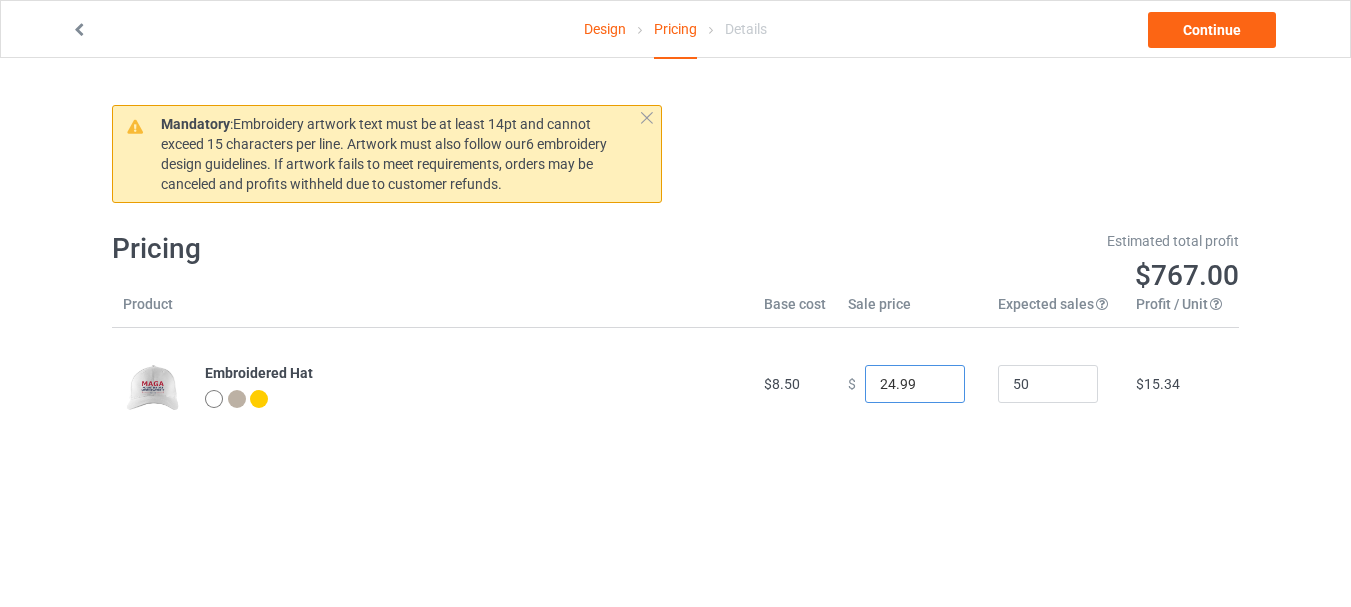 drag, startPoint x: 883, startPoint y: 386, endPoint x: 839, endPoint y: 390, distance: 44.181442 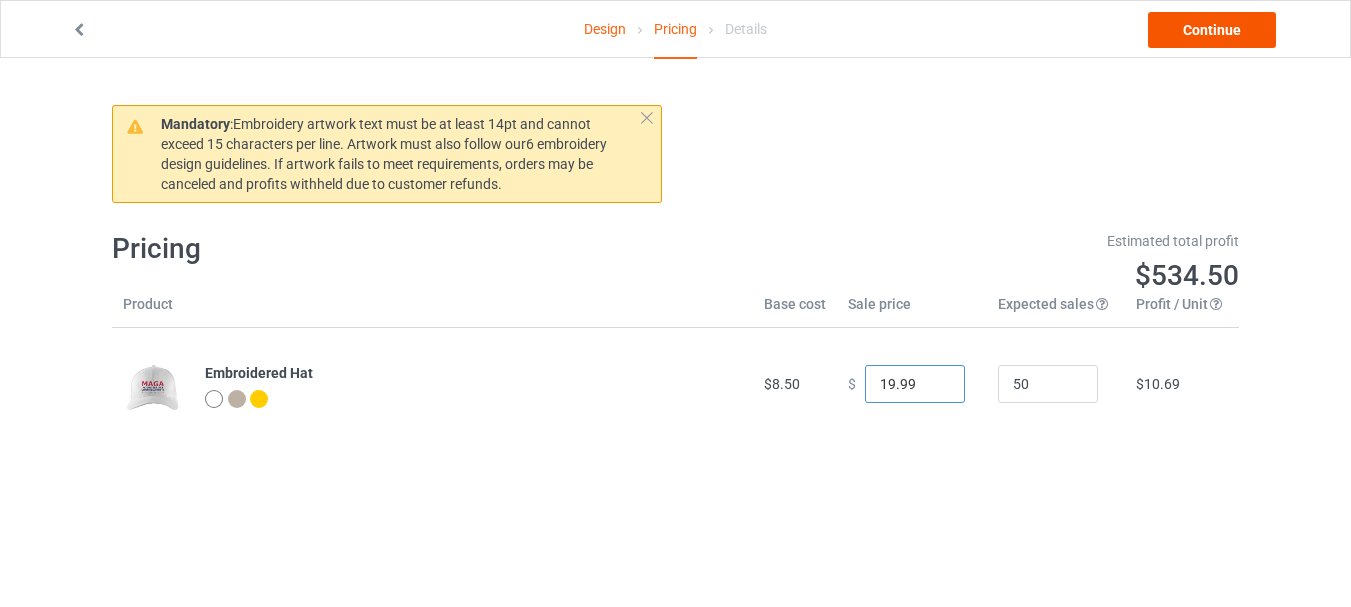 type on "19.99" 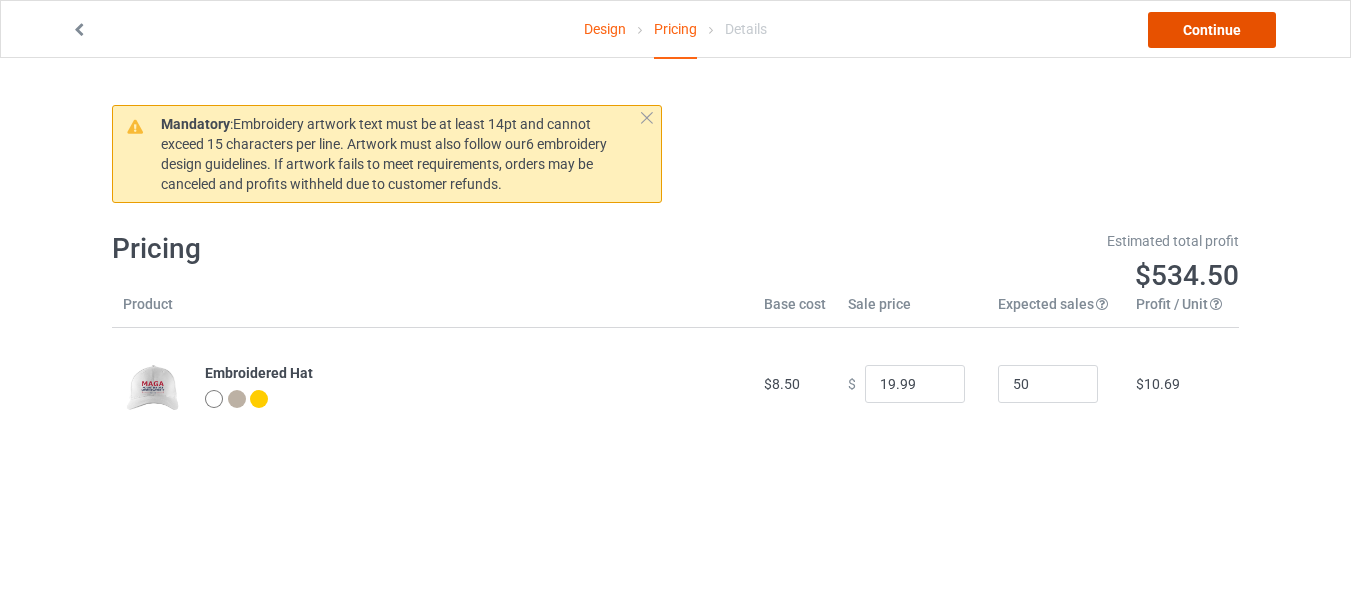 click on "Continue" at bounding box center (1212, 30) 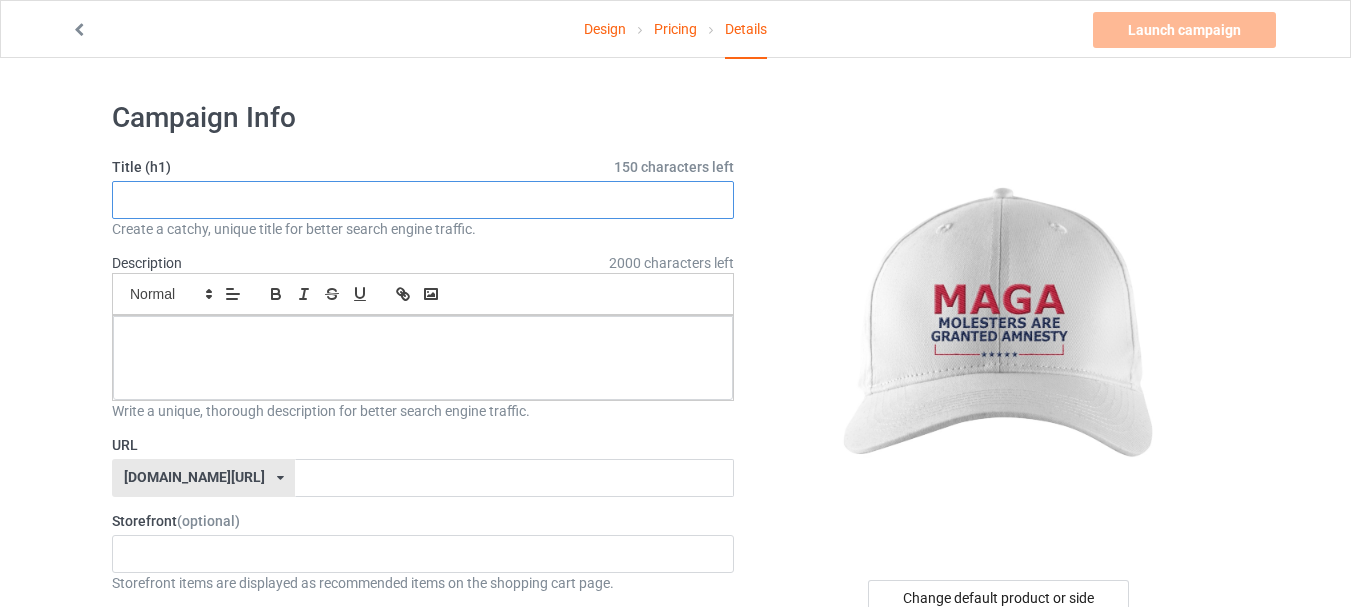 click at bounding box center (423, 200) 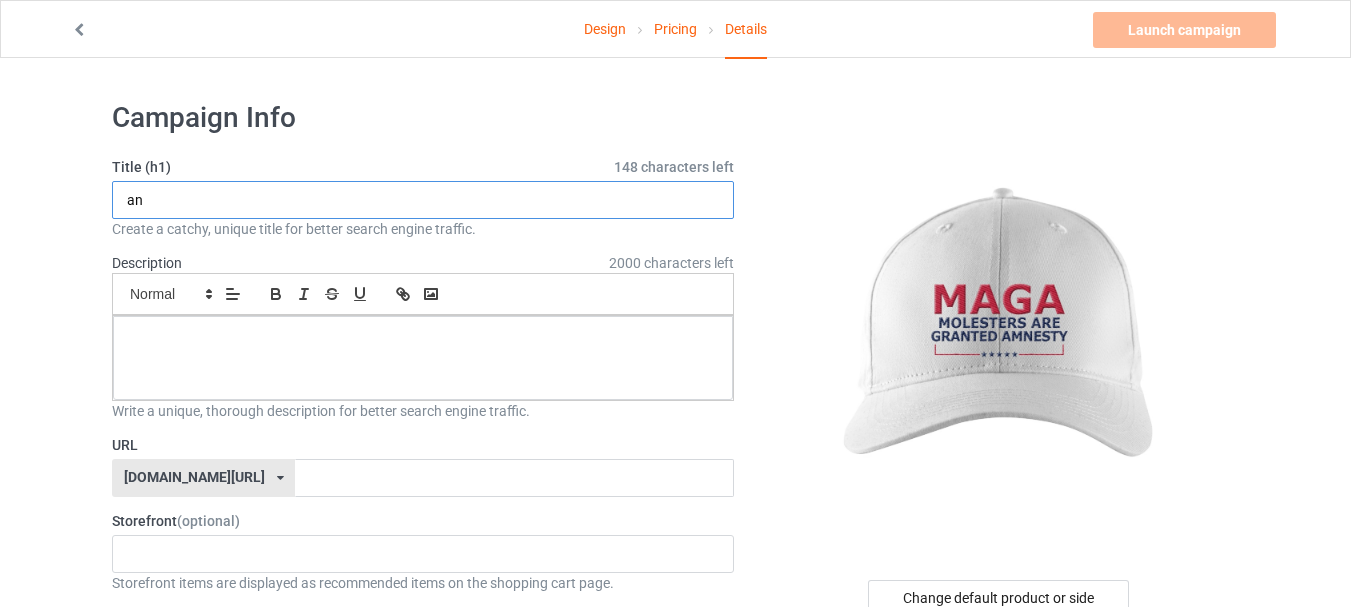 type on "a" 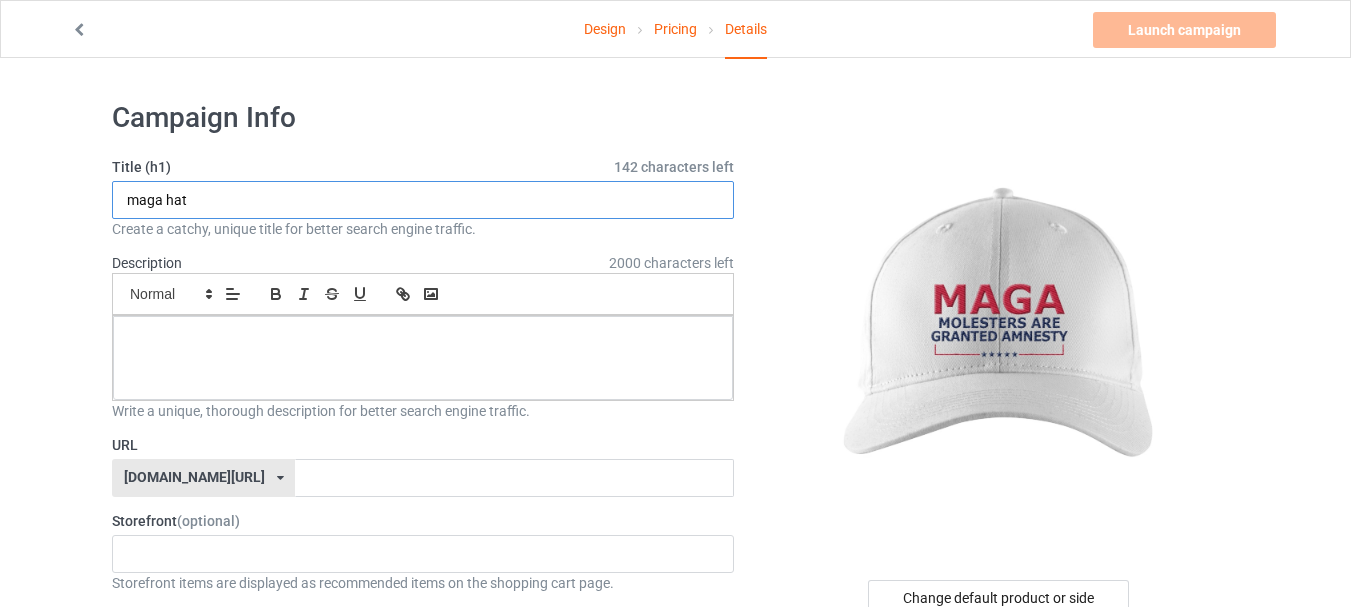 drag, startPoint x: 202, startPoint y: 193, endPoint x: 135, endPoint y: 211, distance: 69.375786 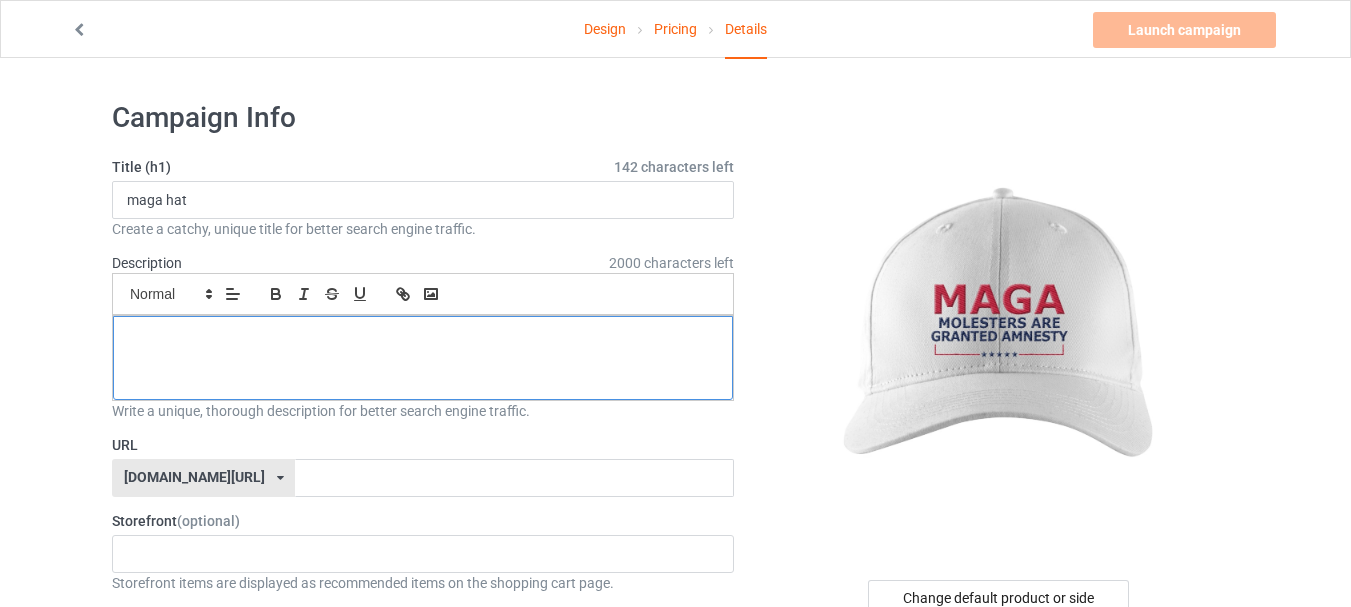 click at bounding box center [423, 358] 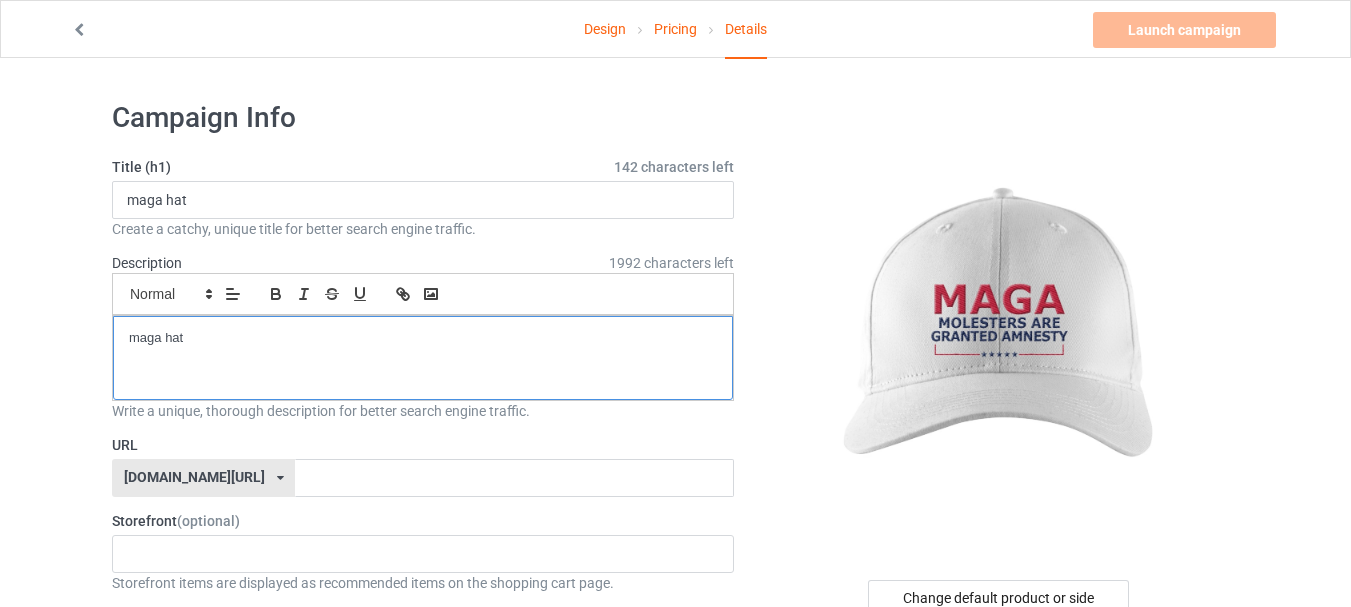 scroll, scrollTop: 0, scrollLeft: 0, axis: both 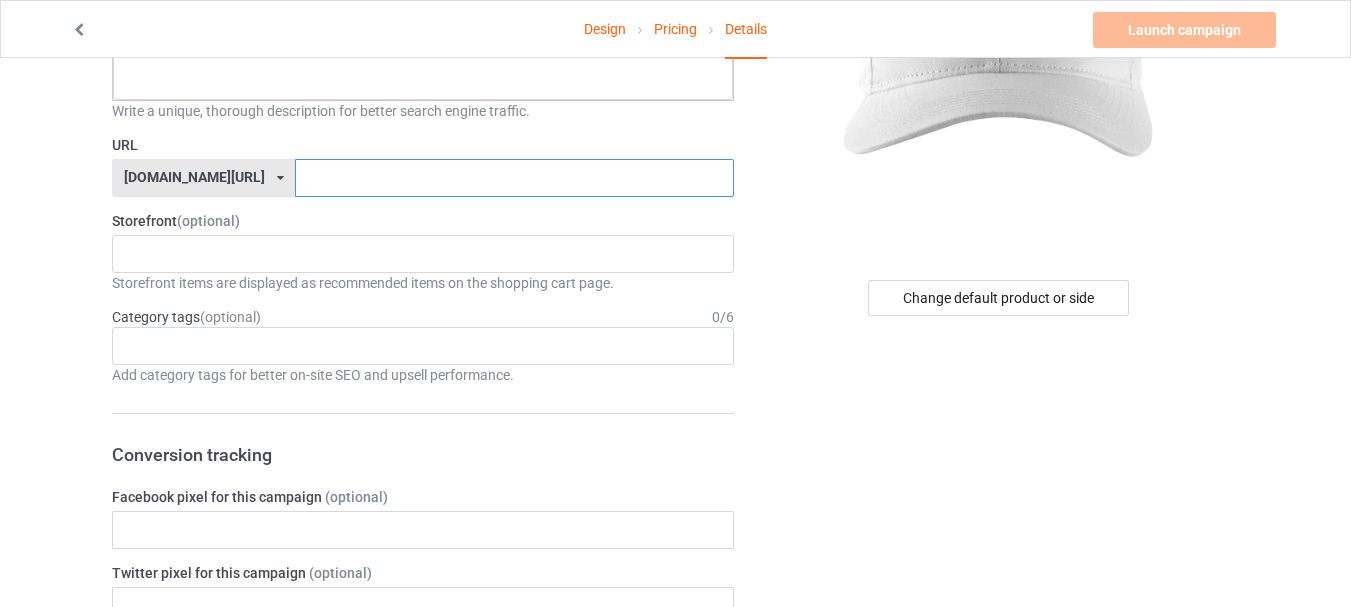 click at bounding box center [514, 178] 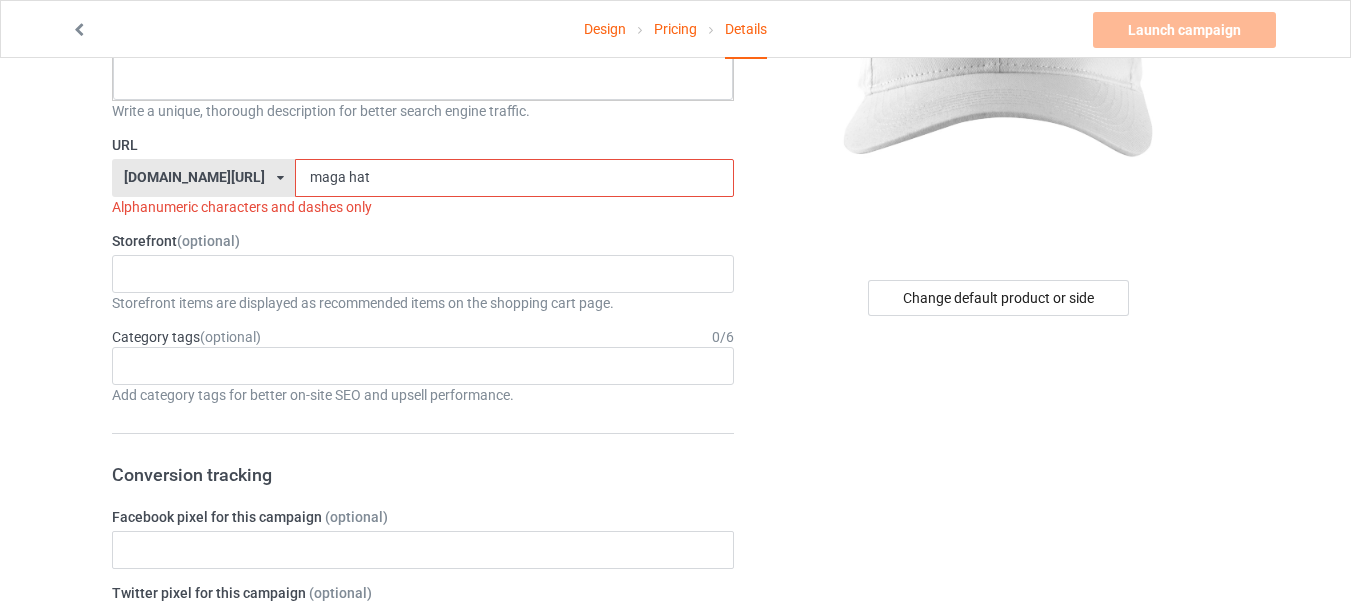 click on "maga hat" at bounding box center [514, 178] 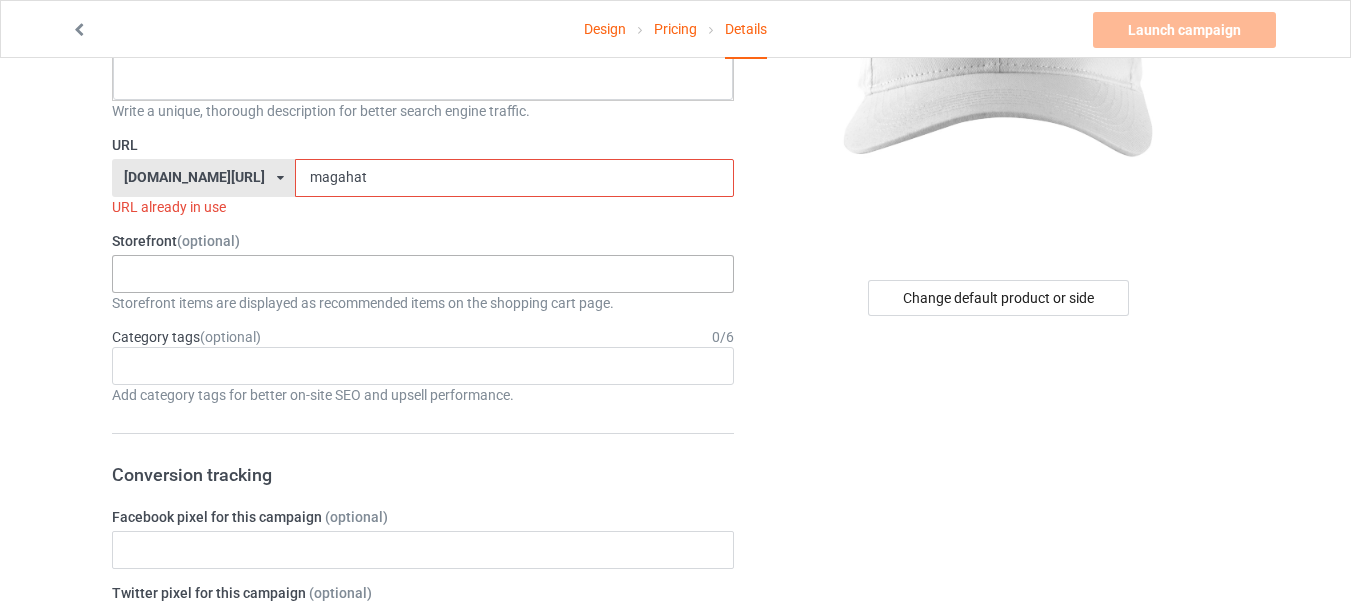 type on "magahat" 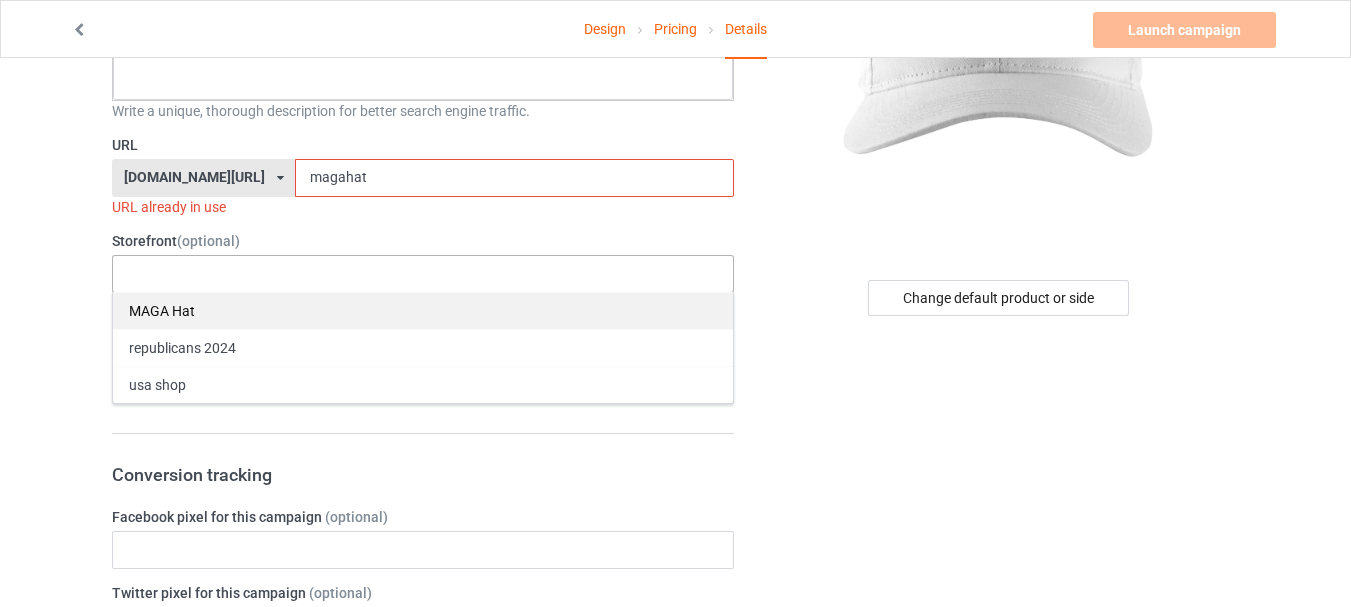 click on "MAGA  Hat" at bounding box center (423, 310) 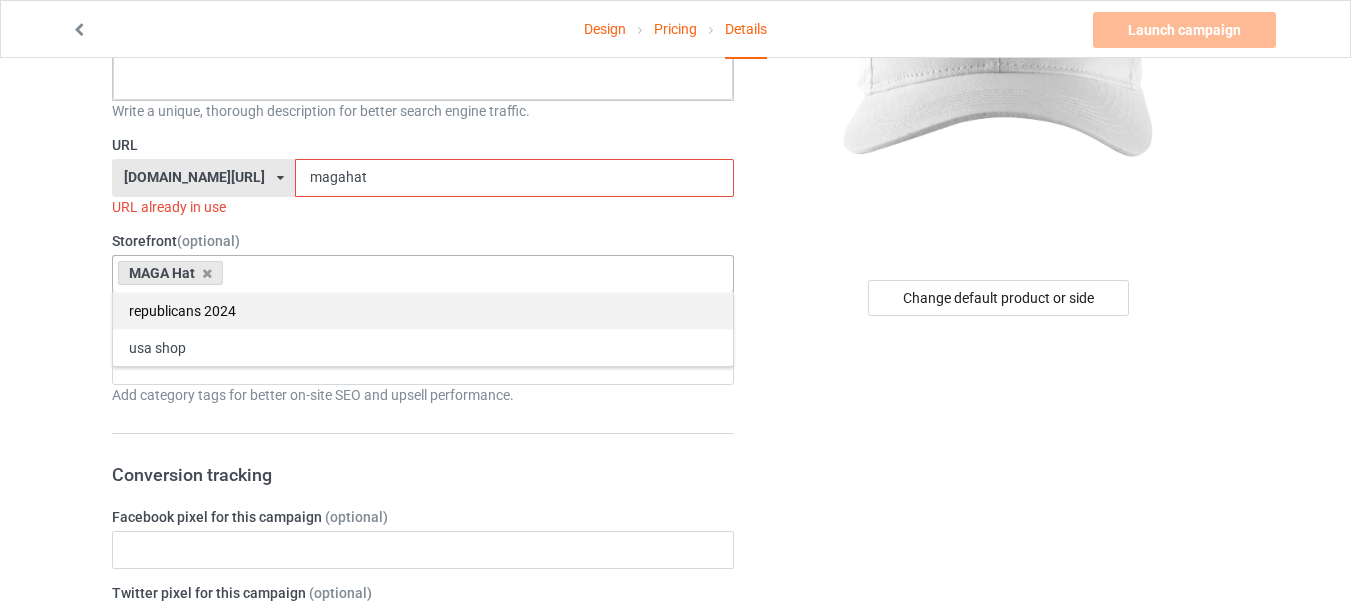 click on "republicans 2024" at bounding box center [423, 310] 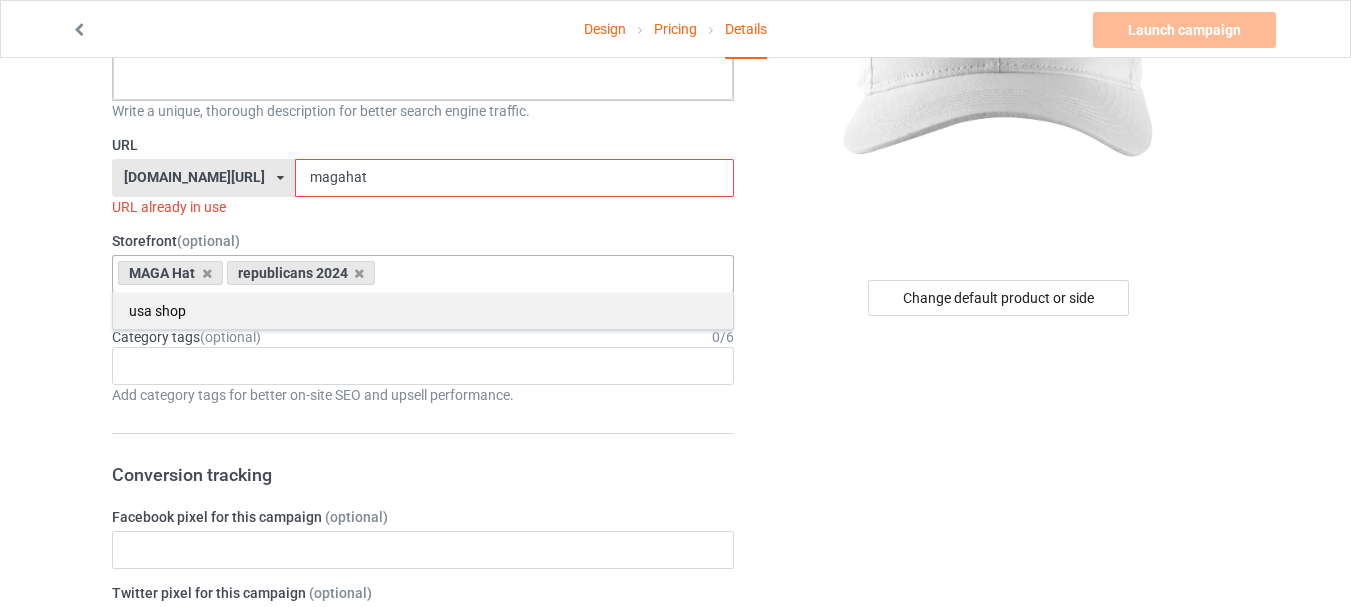 click on "usa shop" at bounding box center [423, 310] 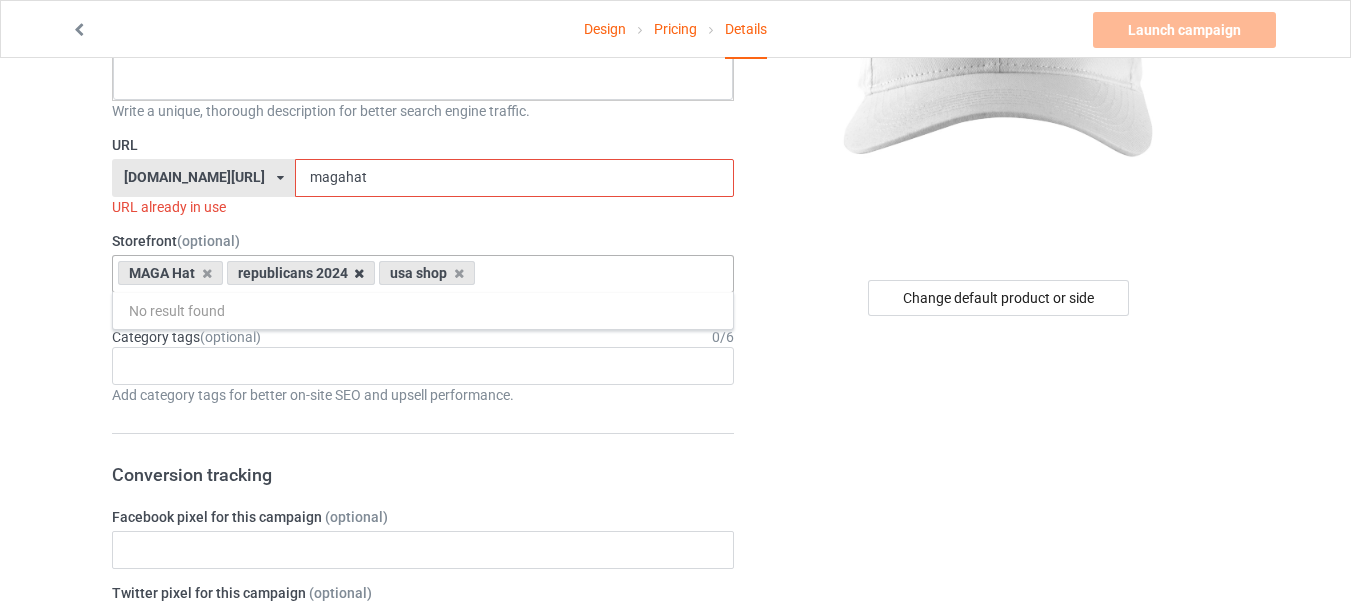 click at bounding box center [359, 273] 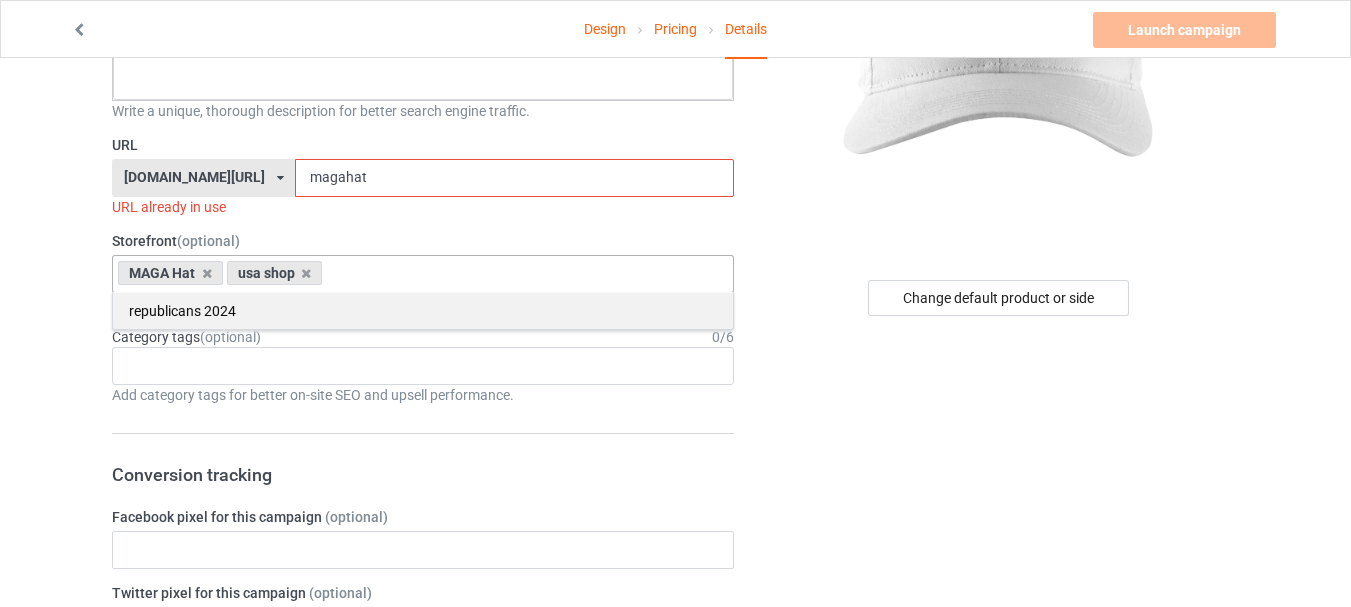 click on "republicans 2024" at bounding box center [423, 310] 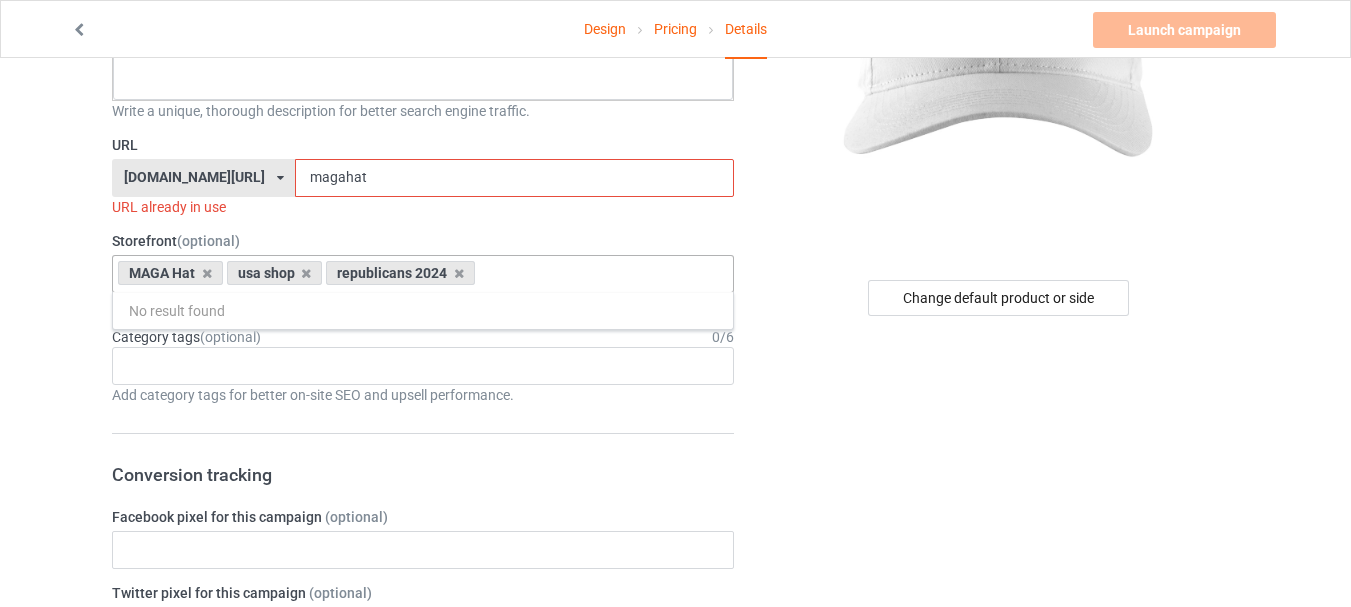 click at bounding box center (459, 273) 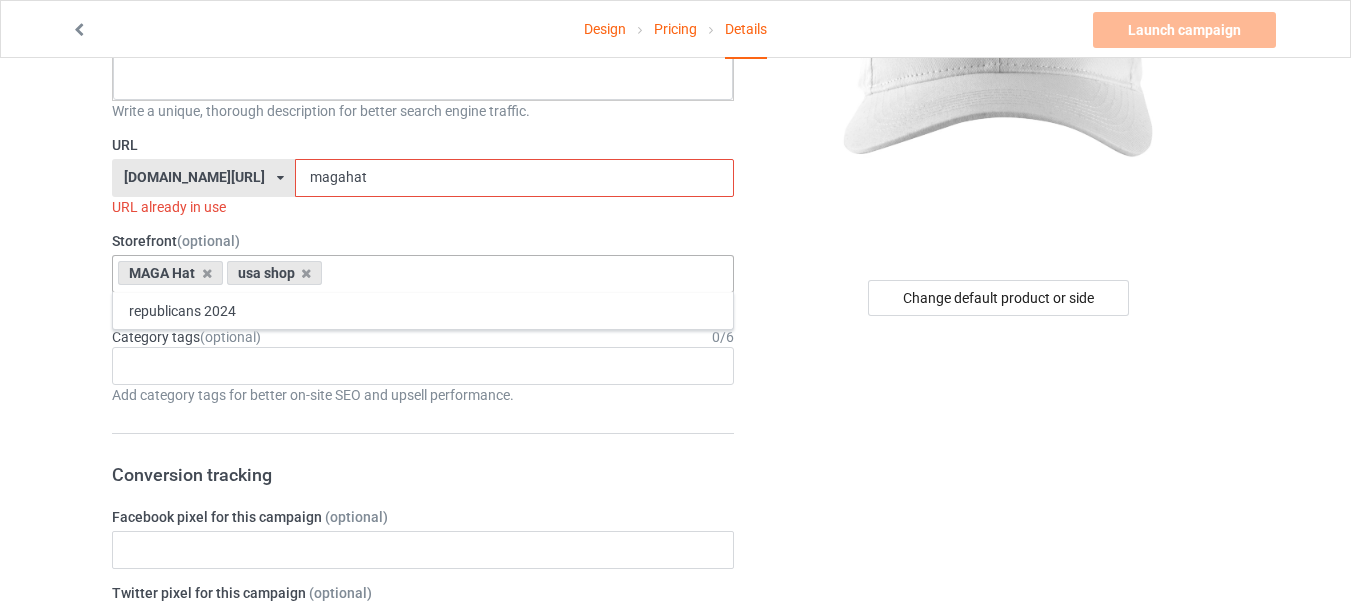 click at bounding box center (306, 273) 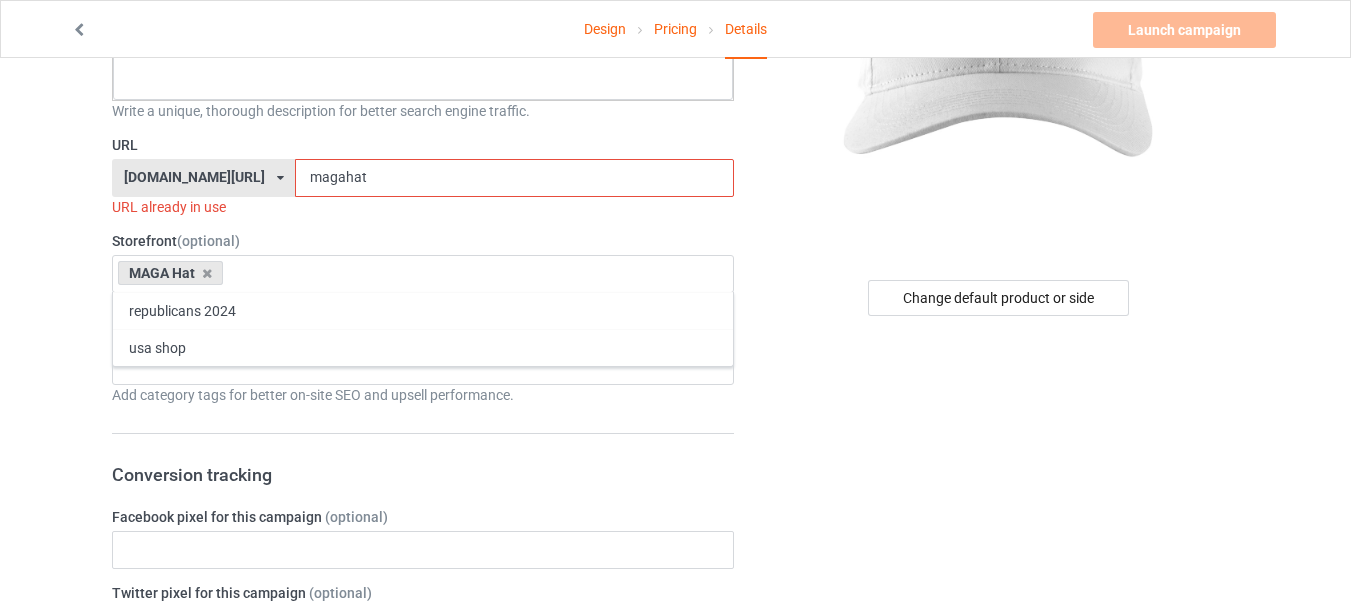 click on "magahat" at bounding box center [514, 178] 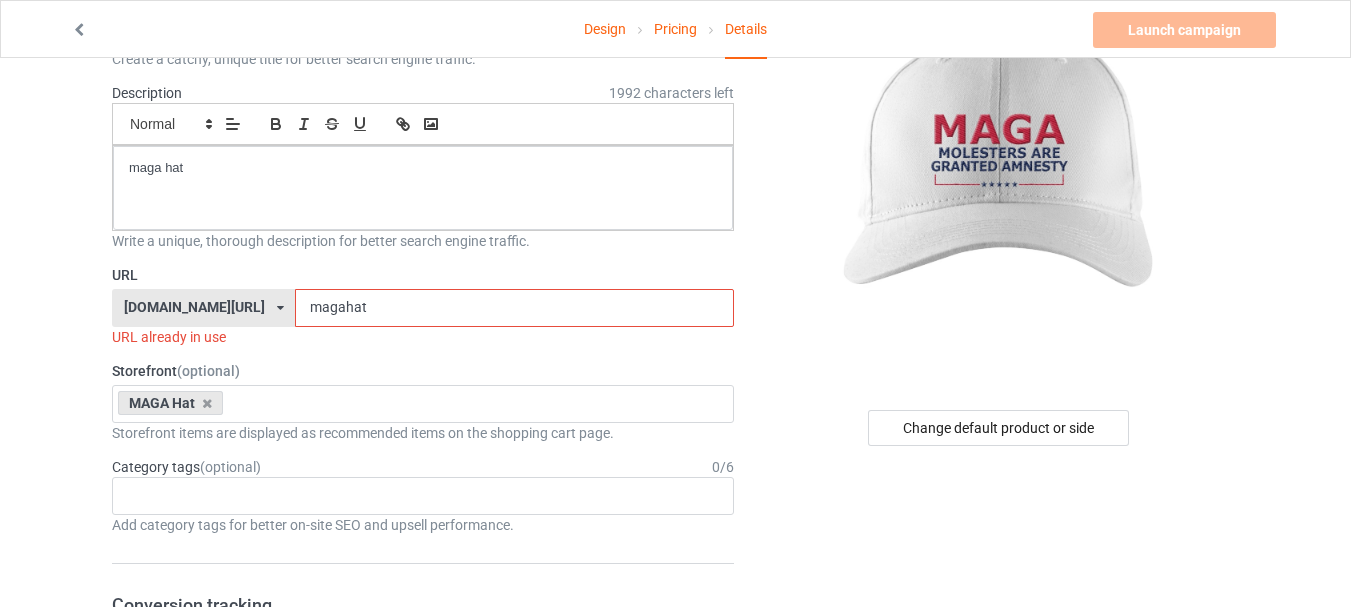 scroll, scrollTop: 0, scrollLeft: 0, axis: both 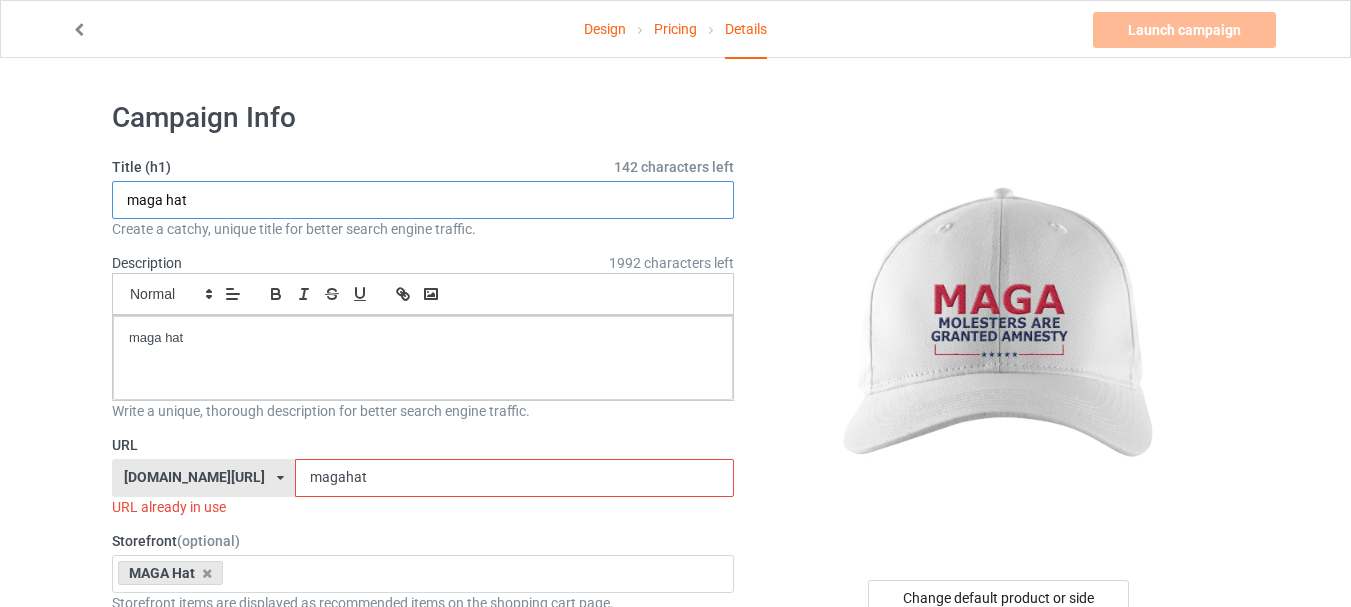 click on "maga hat" at bounding box center [423, 200] 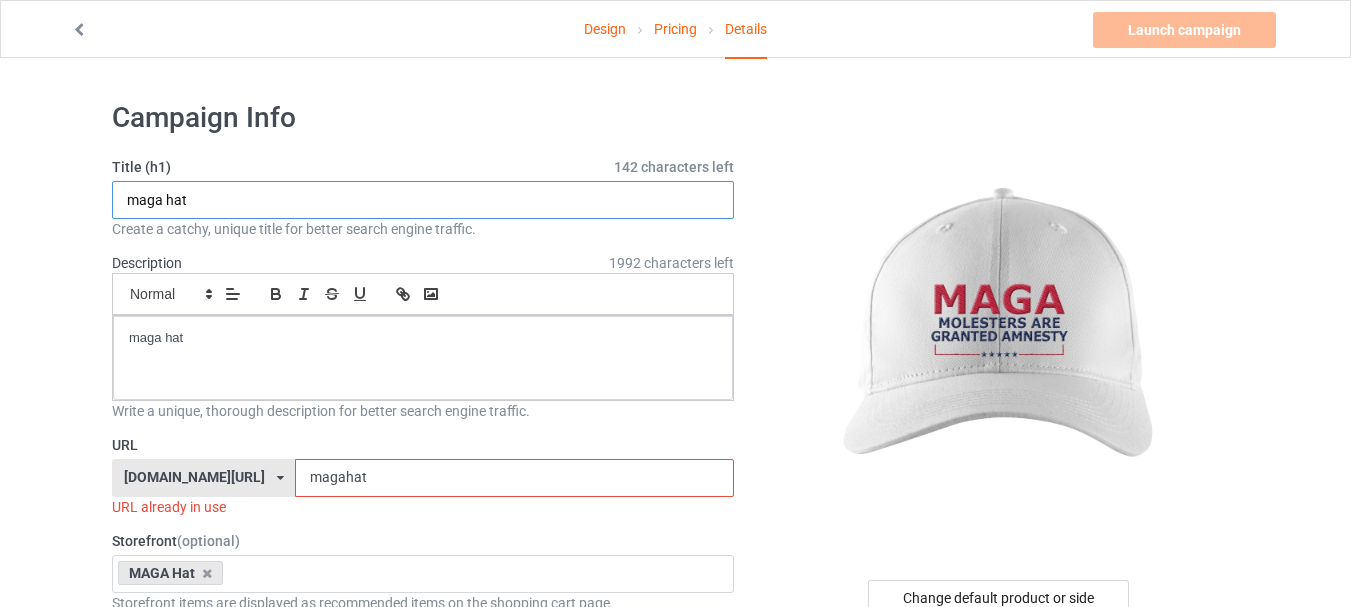 click on "maga hat" at bounding box center (423, 200) 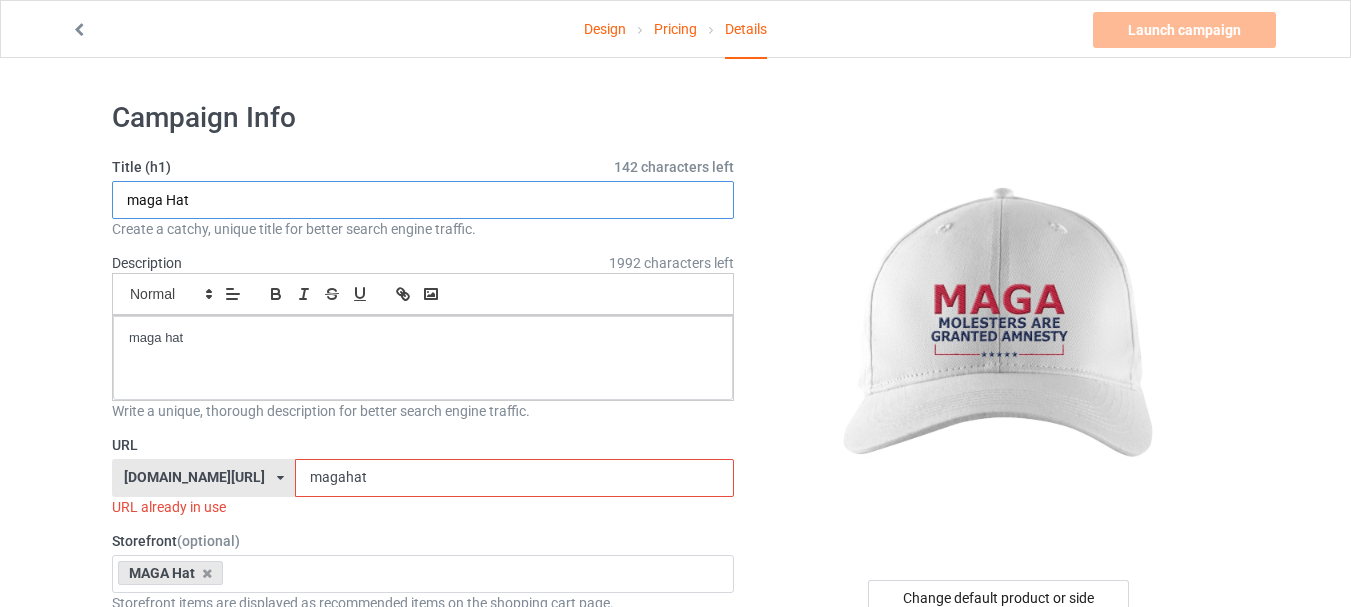 click on "maga Hat" at bounding box center (423, 200) 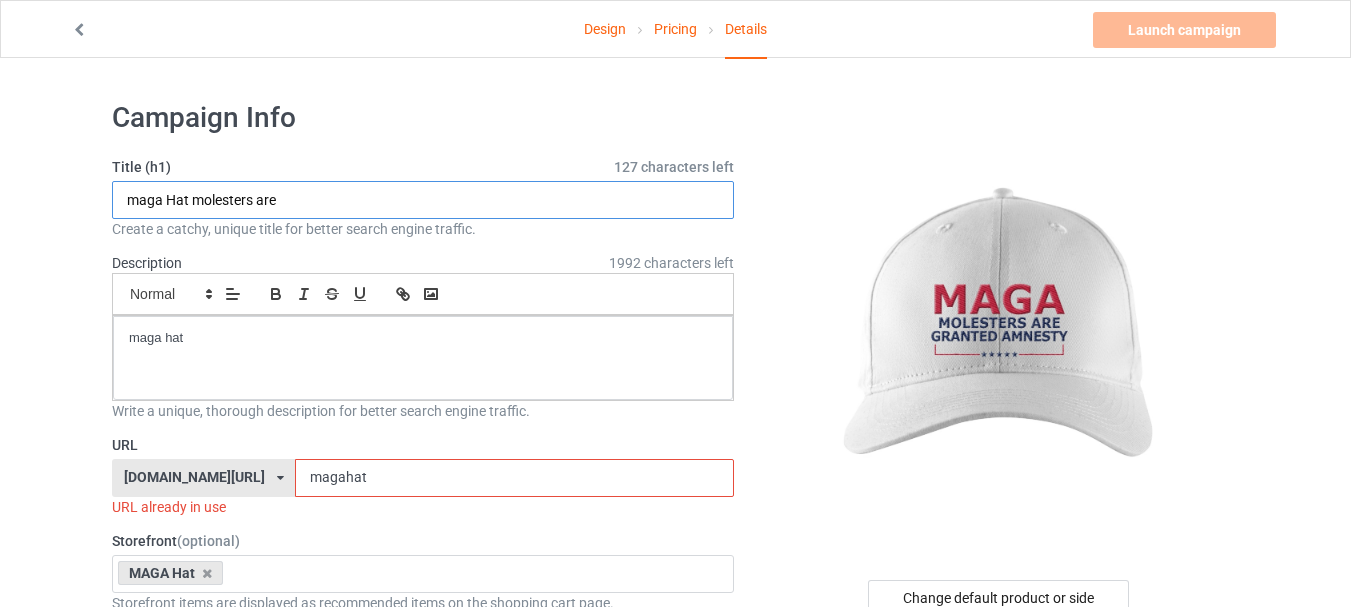 scroll, scrollTop: 100, scrollLeft: 0, axis: vertical 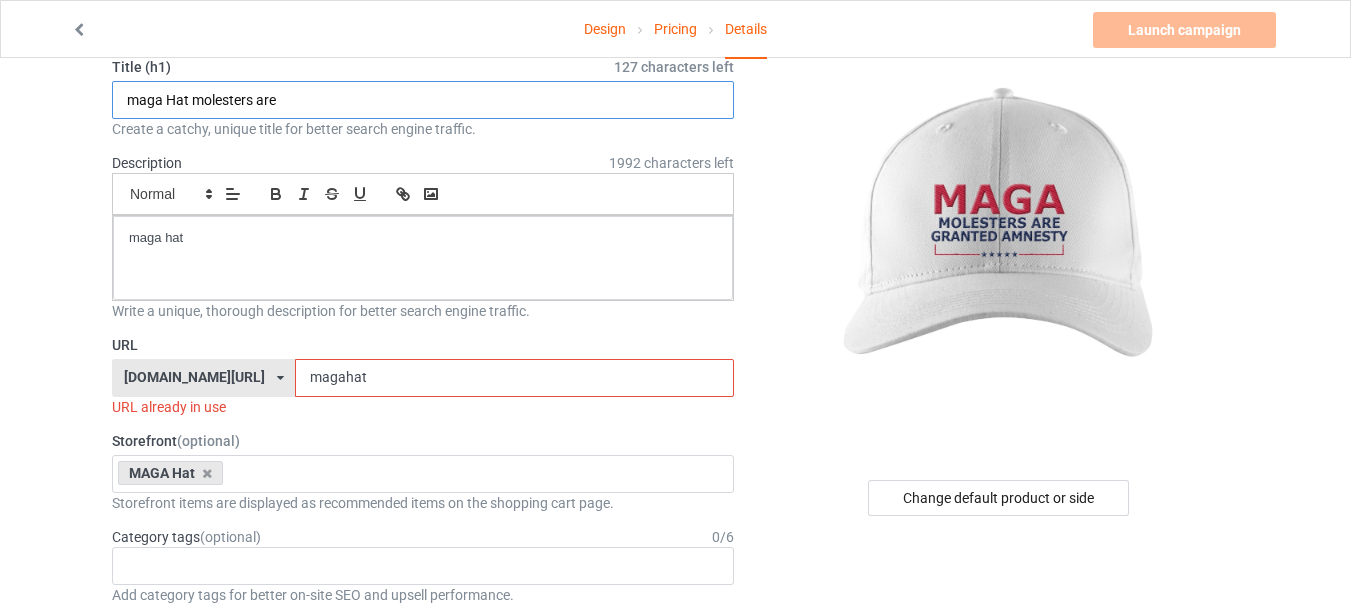 type on "maga Hat molesters are" 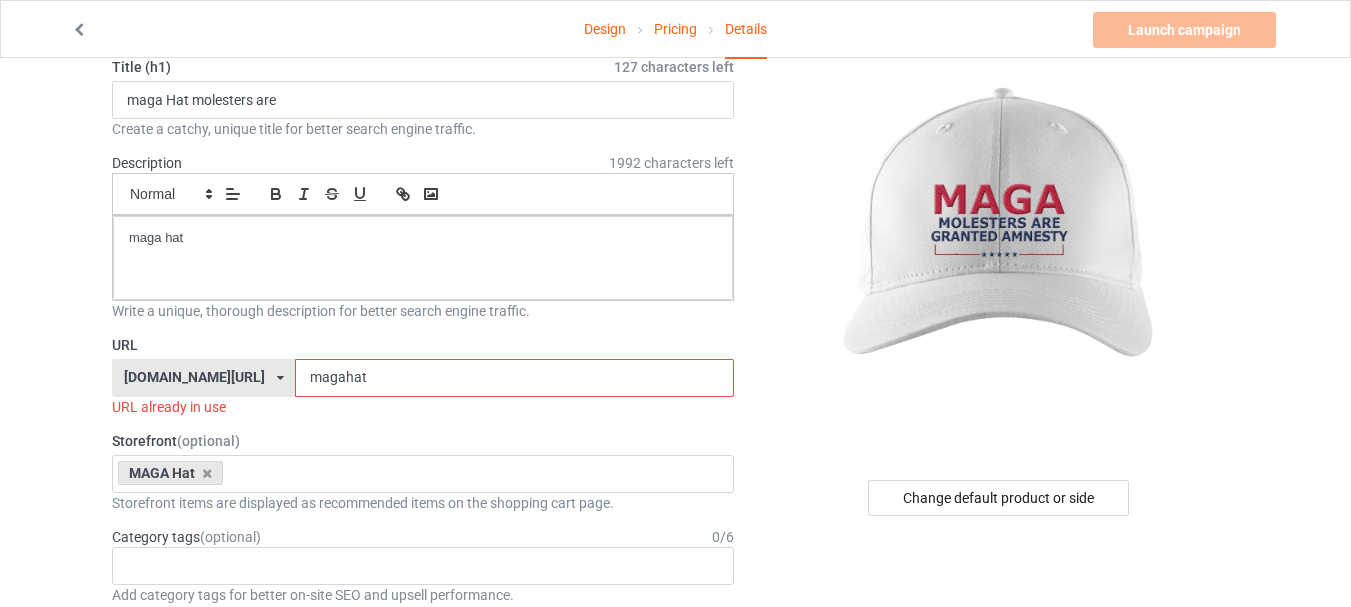 click on "magahat" at bounding box center [514, 378] 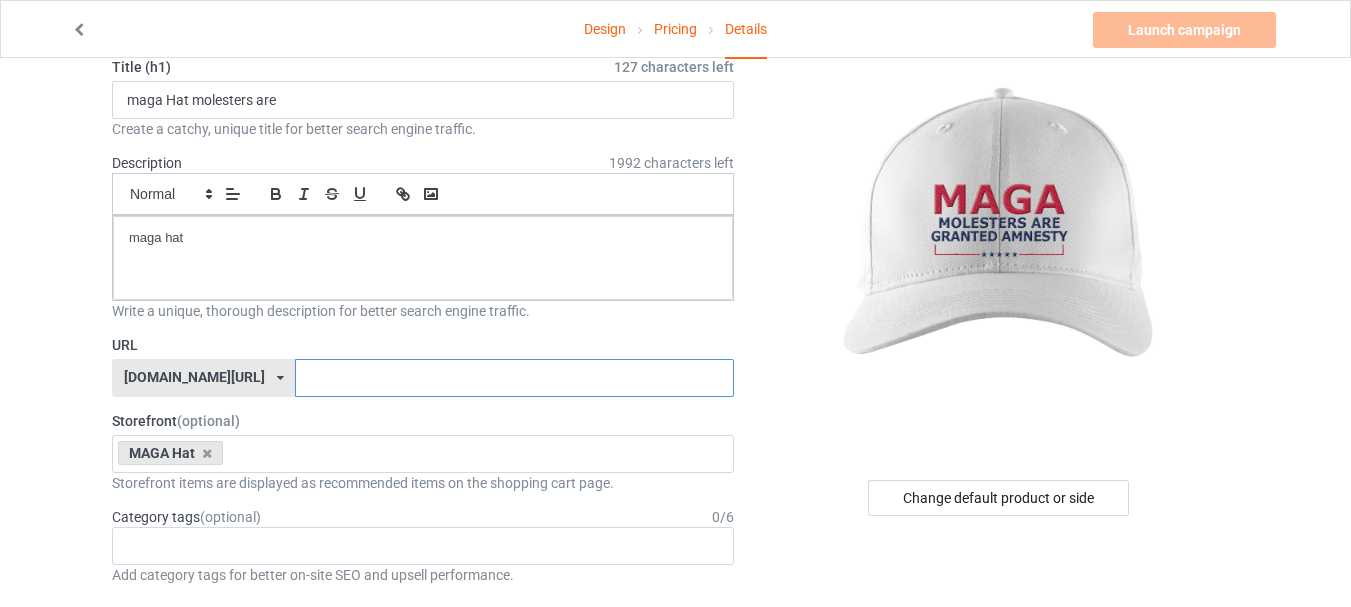 click at bounding box center (514, 378) 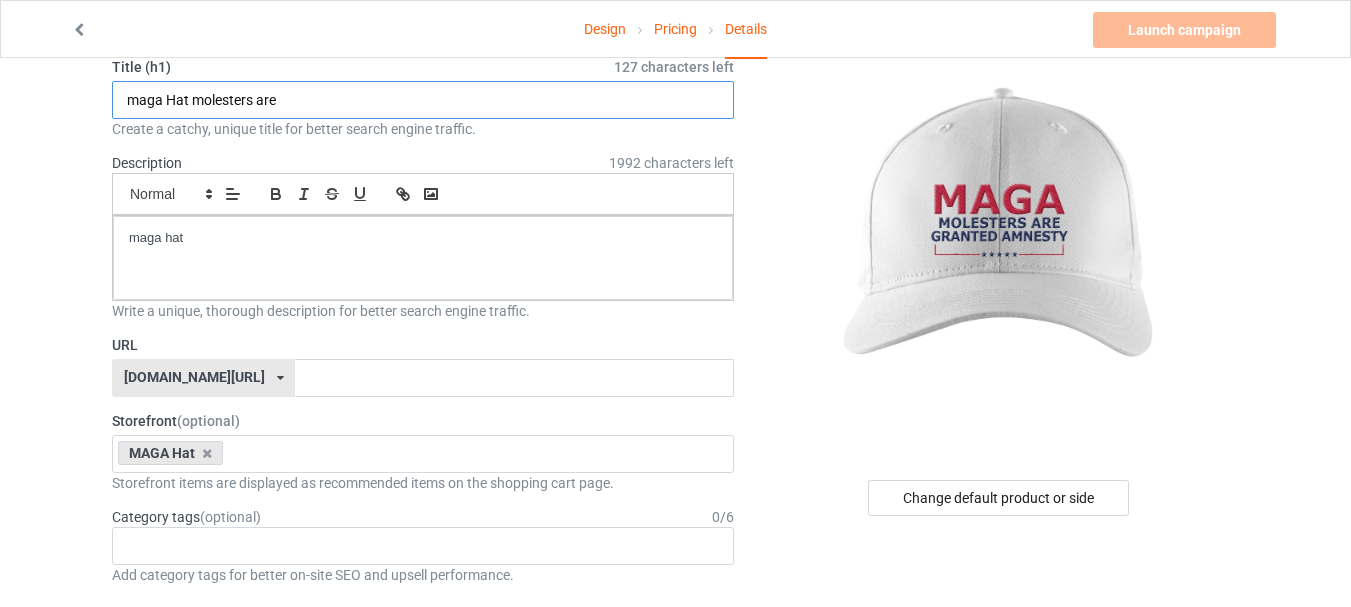 drag, startPoint x: 290, startPoint y: 103, endPoint x: 107, endPoint y: 94, distance: 183.22118 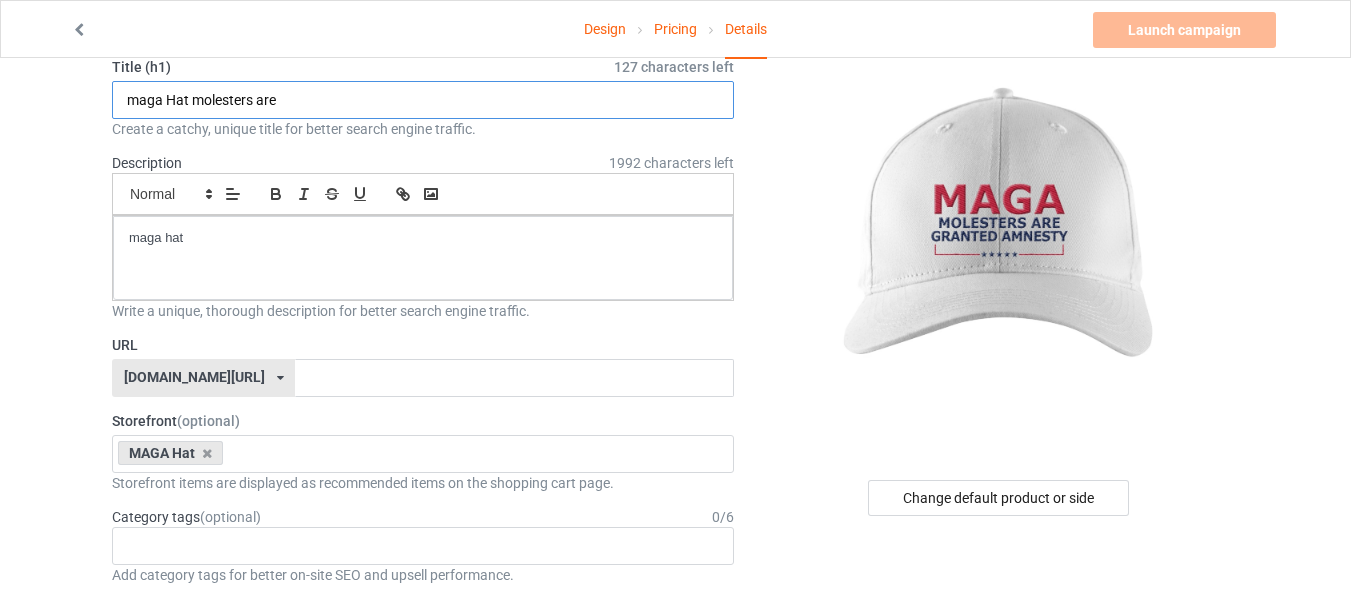 click on "Campaign Info Title (h1) 127   characters left maga Hat molesters are Create a catchy, unique title for better search engine traffic. Description 1992   characters left       Small Normal Large Big Huge                                                                                     maga hat Write a unique, thorough description for better search engine traffic. URL [DOMAIN_NAME][URL] [DOMAIN_NAME][URL] 587d0d41cee36fd012c64a69 Storefront (optional) MAGA  Hat republicans 2024 usa shop 65ef6545bd670c00310e38f1 65d66c38823e9f0035fd1963 655741fde59c4f002f0ce0c8 Storefront items are displayed as recommended items on the shopping cart page. Category tags (optional) 0 / 6 Age > [DEMOGRAPHIC_DATA] > 1 Age > [DEMOGRAPHIC_DATA] Months > 1 Month Age > [DEMOGRAPHIC_DATA] Months Age > [DEMOGRAPHIC_DATA] Age > [DEMOGRAPHIC_DATA] > 10 Age > [DEMOGRAPHIC_DATA] Months > 10 Month Age > [DEMOGRAPHIC_DATA] > 100 Sports > Running > 10K Run Age > [DEMOGRAPHIC_DATA] > 11 Age > [DEMOGRAPHIC_DATA] Months > 11 Month Age > [DEMOGRAPHIC_DATA] > 12 Age > [DEMOGRAPHIC_DATA] Months > 12 Month Age > [DEMOGRAPHIC_DATA] > 13 Age > [DEMOGRAPHIC_DATA] > 14 Age > [DEMOGRAPHIC_DATA] > 15 Sports > Running > 15K Run Age > [DEMOGRAPHIC_DATA] > 16 Age > [DEMOGRAPHIC_DATA] > 17" at bounding box center (423, 994) 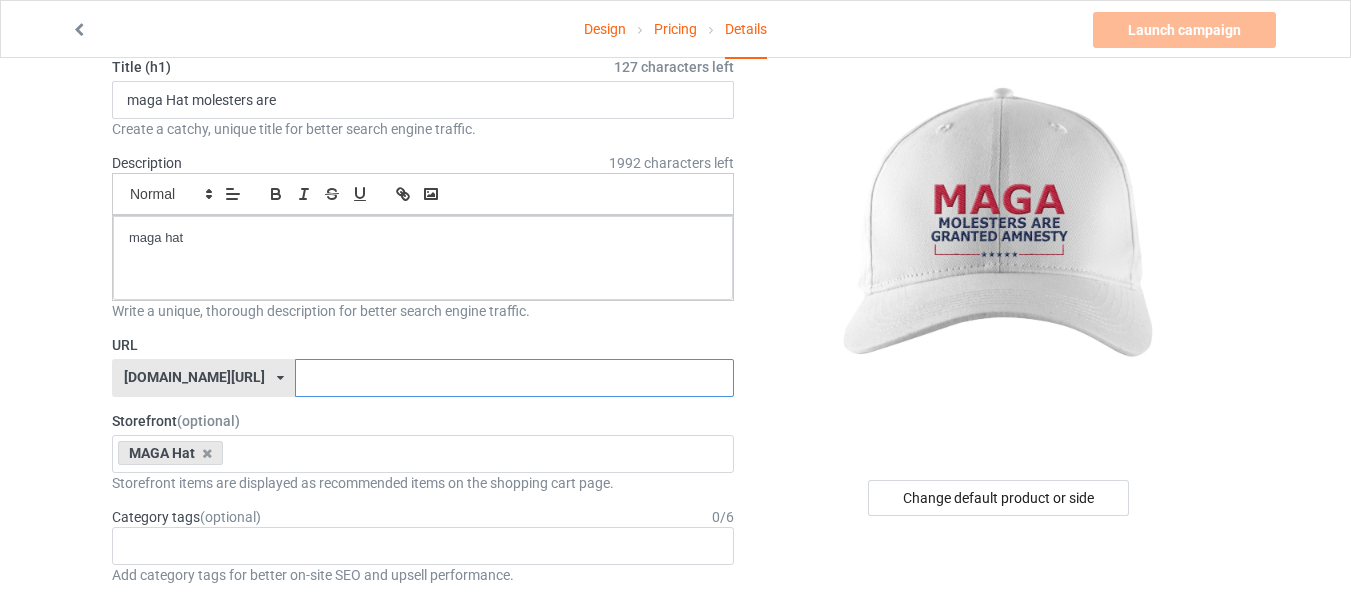 click at bounding box center (514, 378) 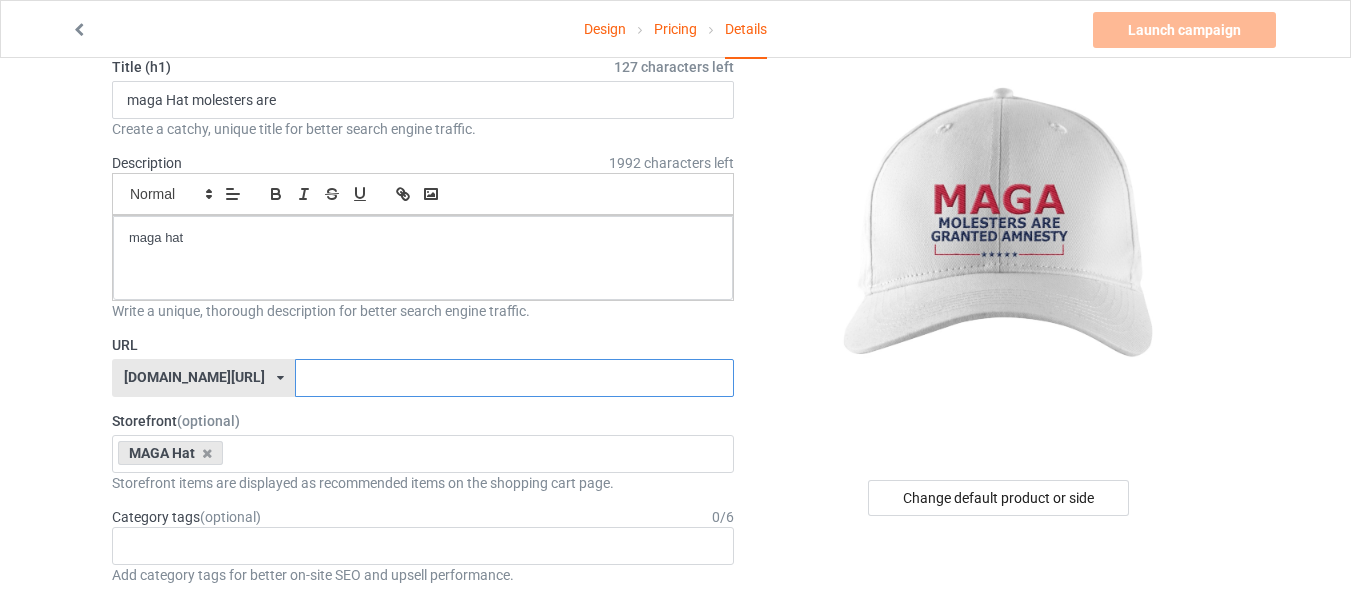 paste on "maga Hat molesters are" 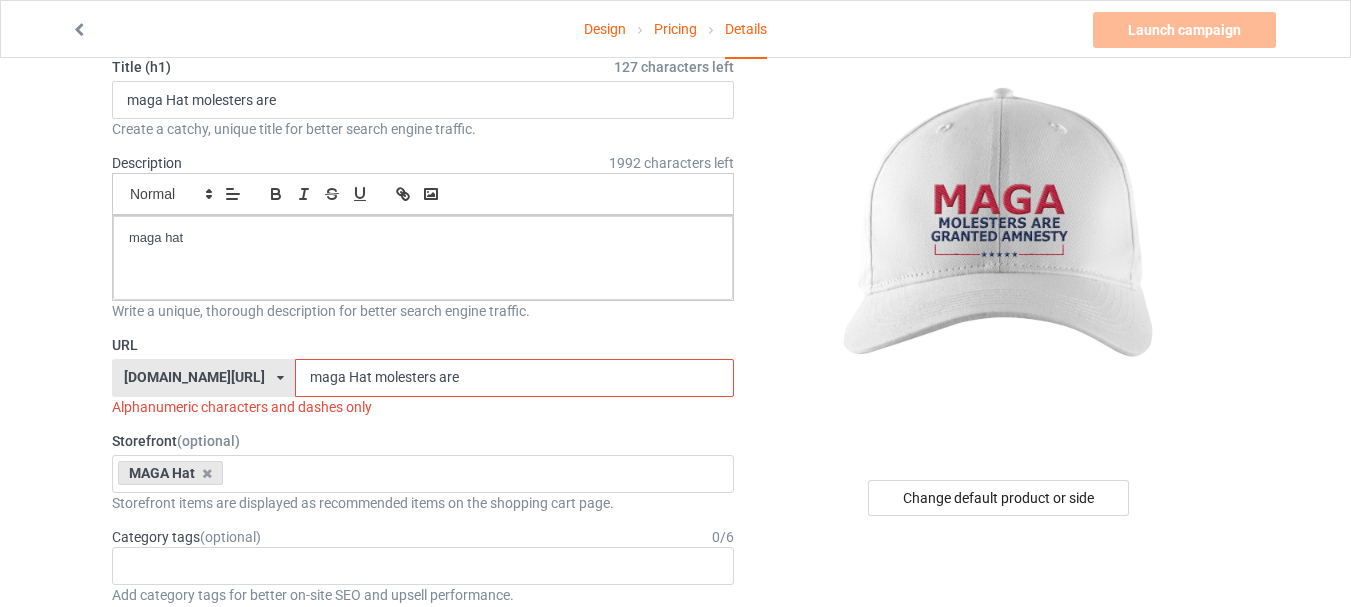 click on "maga Hat molesters are" at bounding box center [514, 378] 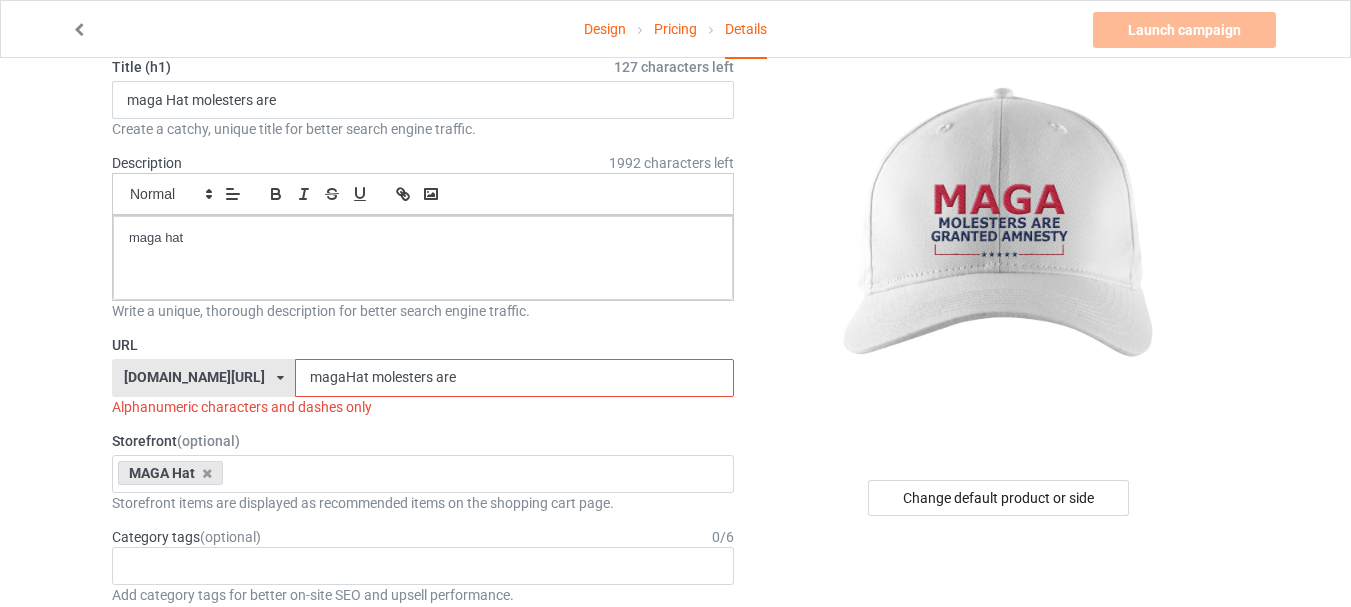 click on "magaHat molesters are" at bounding box center (514, 378) 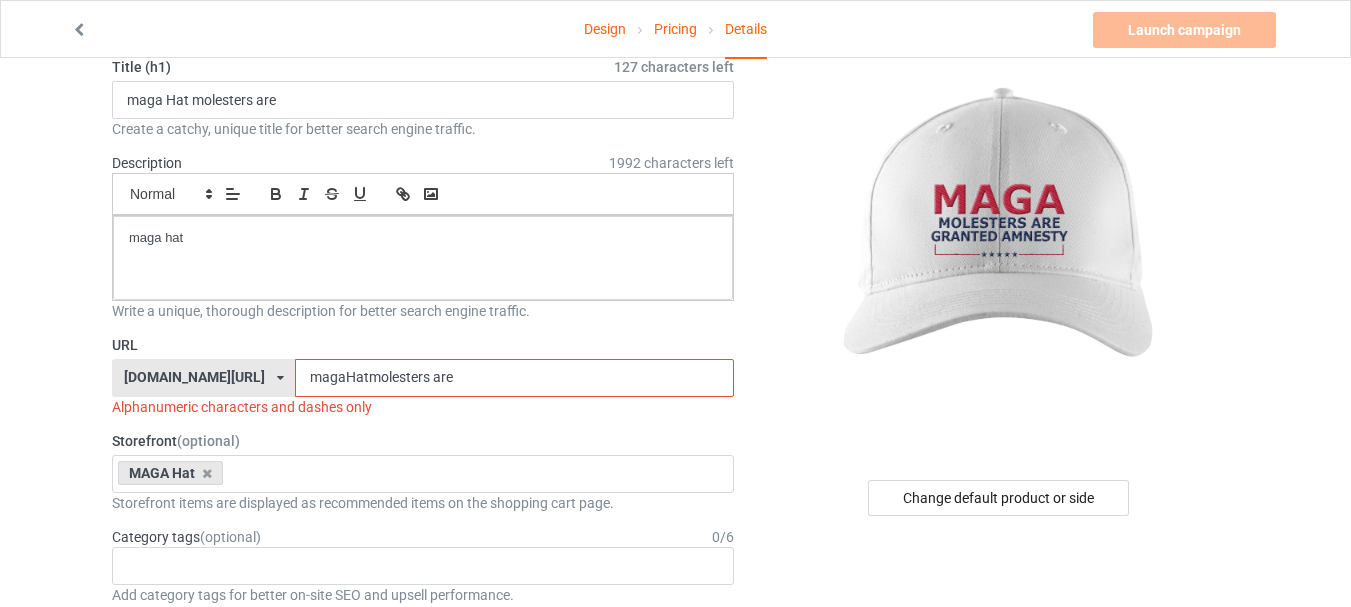 click on "magaHatmolesters are" at bounding box center (514, 378) 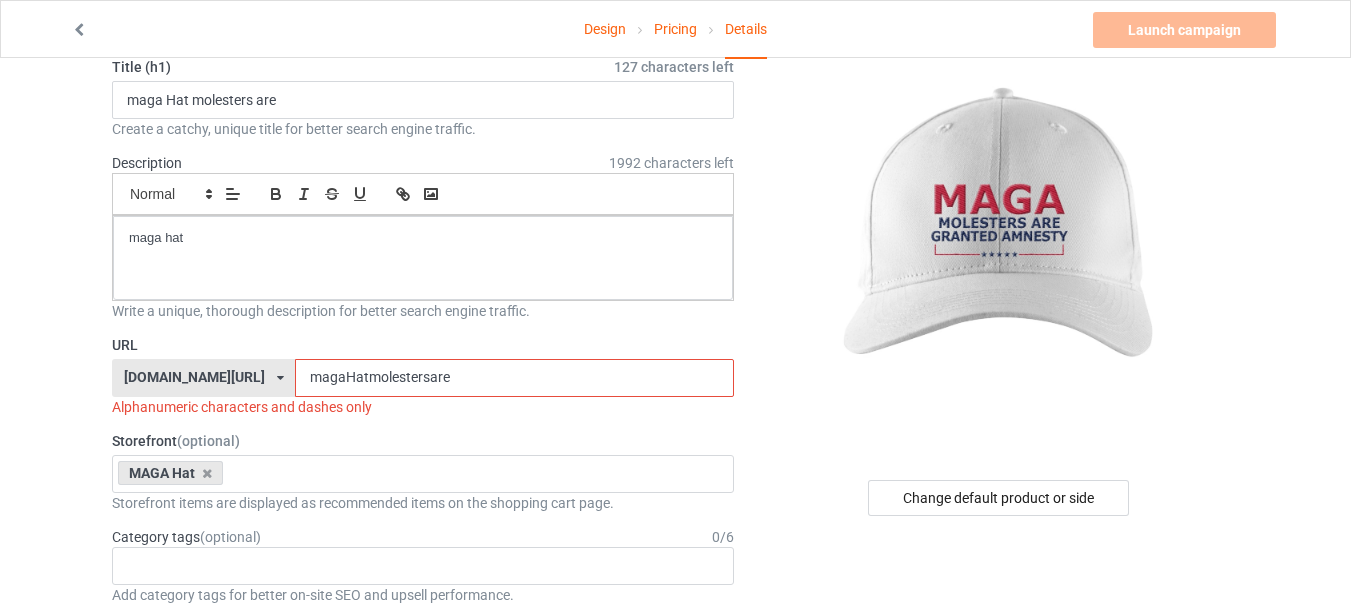 scroll, scrollTop: 200, scrollLeft: 0, axis: vertical 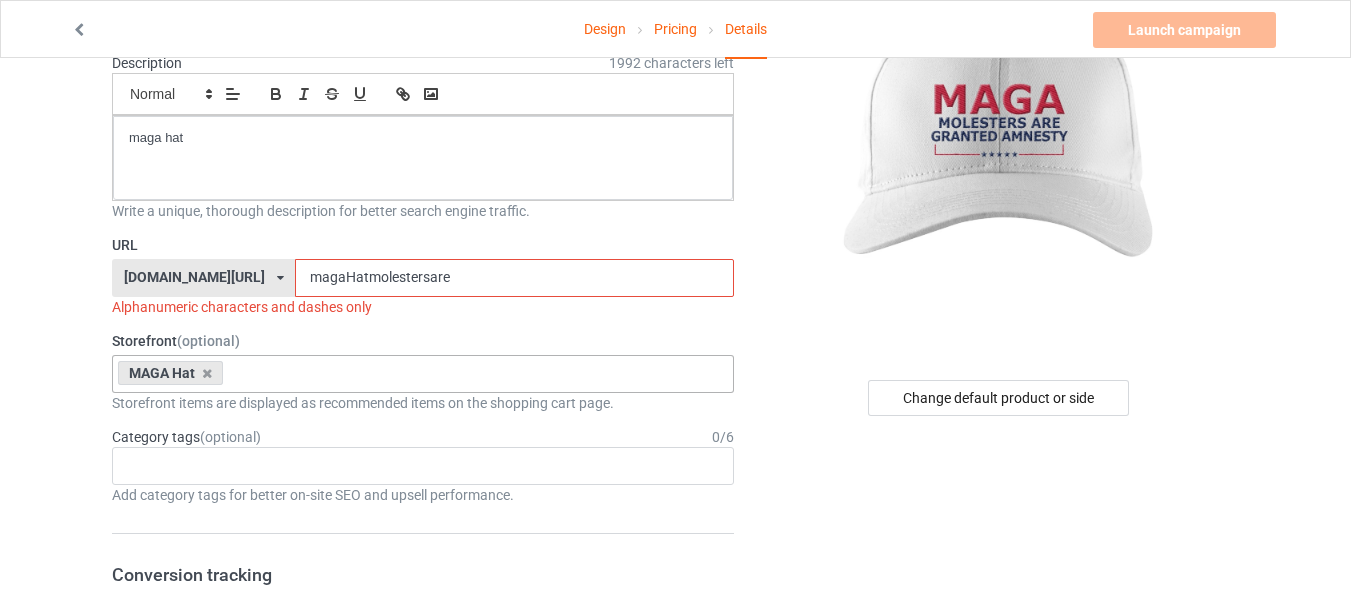 type on "magaHatmolestersare" 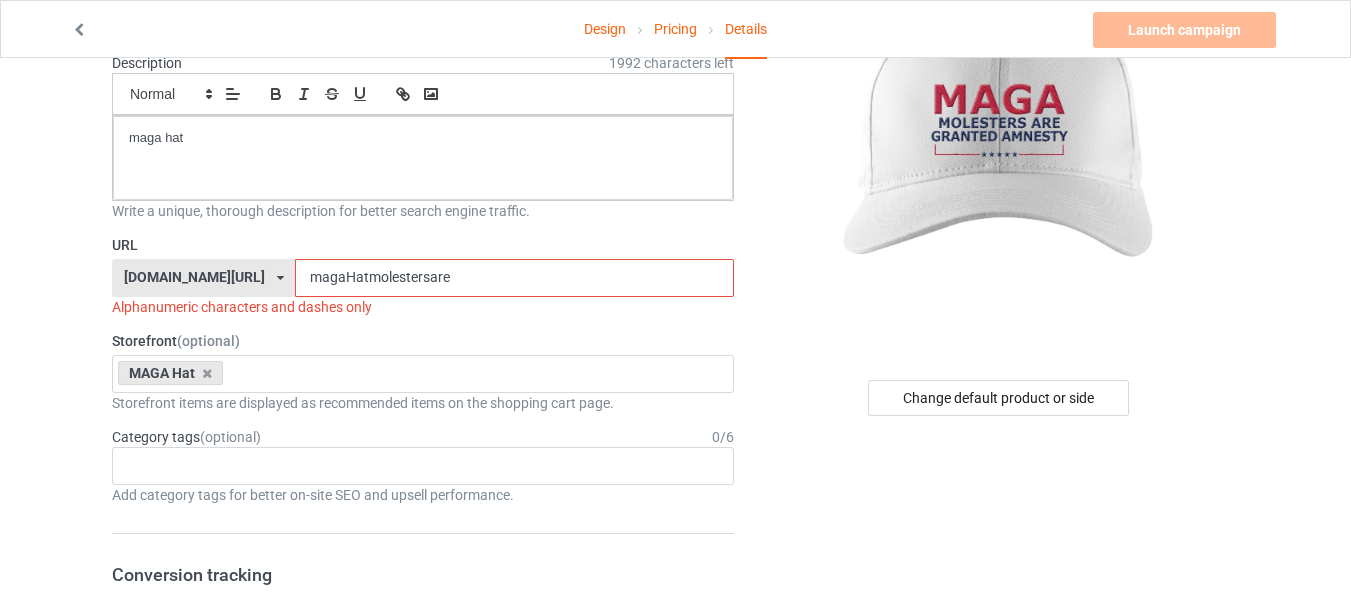 click on "magaHatmolestersare" at bounding box center (514, 278) 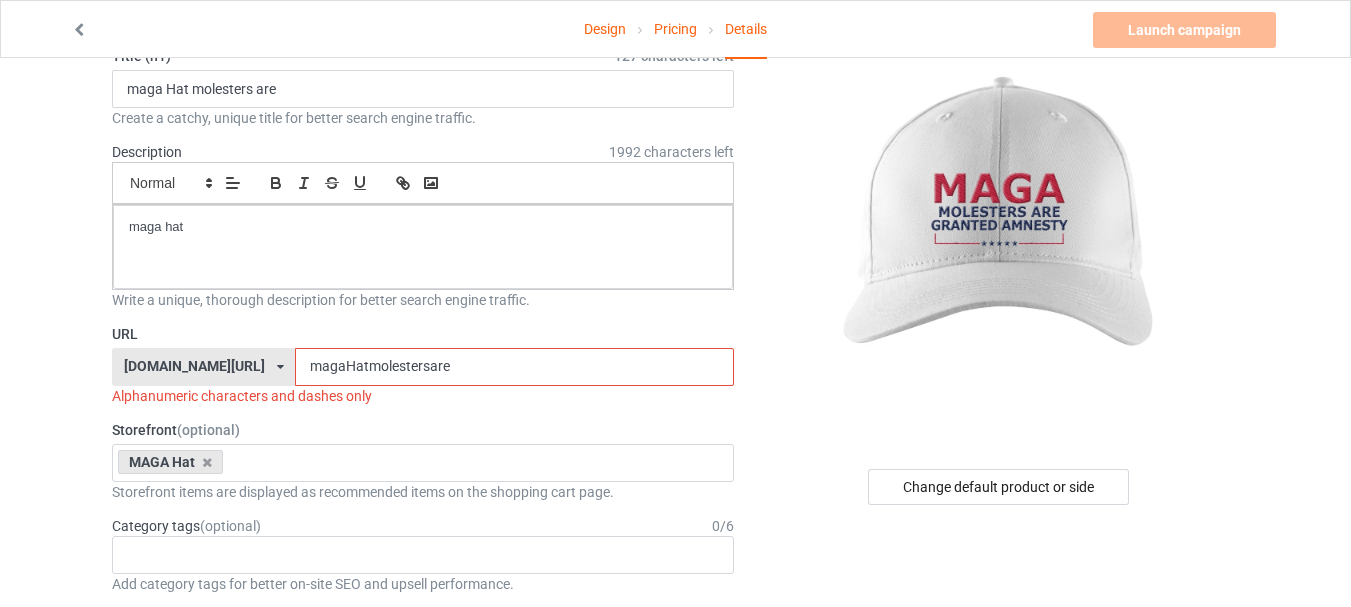 scroll, scrollTop: 0, scrollLeft: 0, axis: both 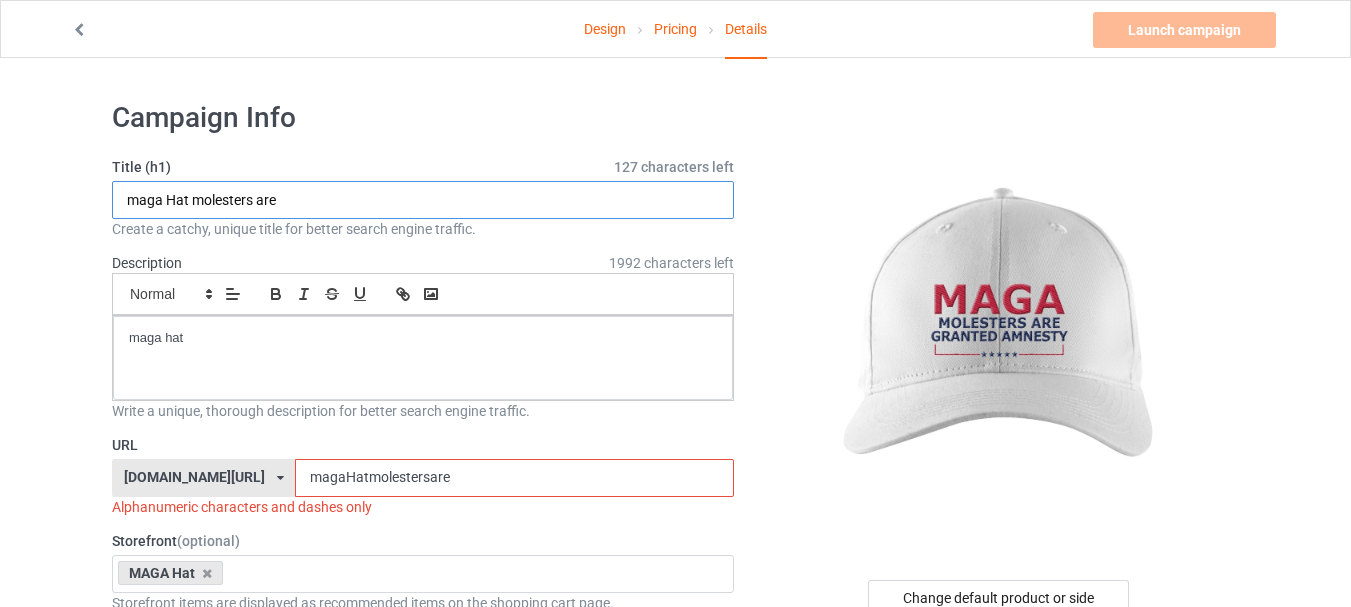 click on "maga Hat molesters are" at bounding box center (423, 200) 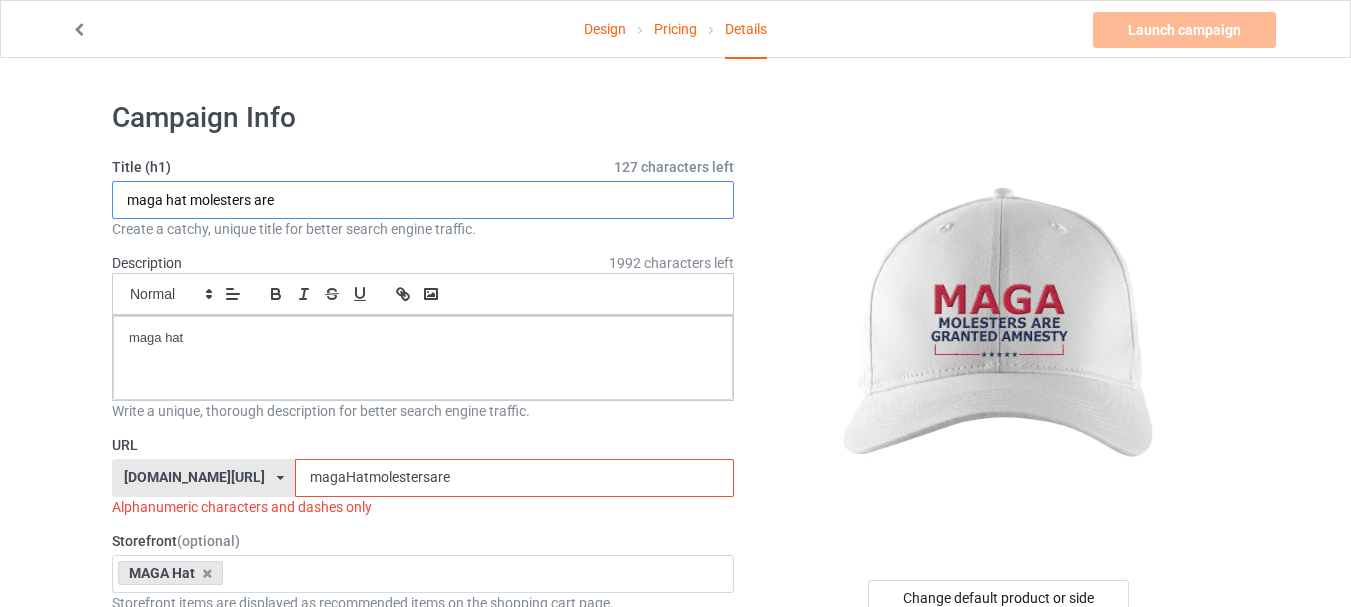 scroll, scrollTop: 100, scrollLeft: 0, axis: vertical 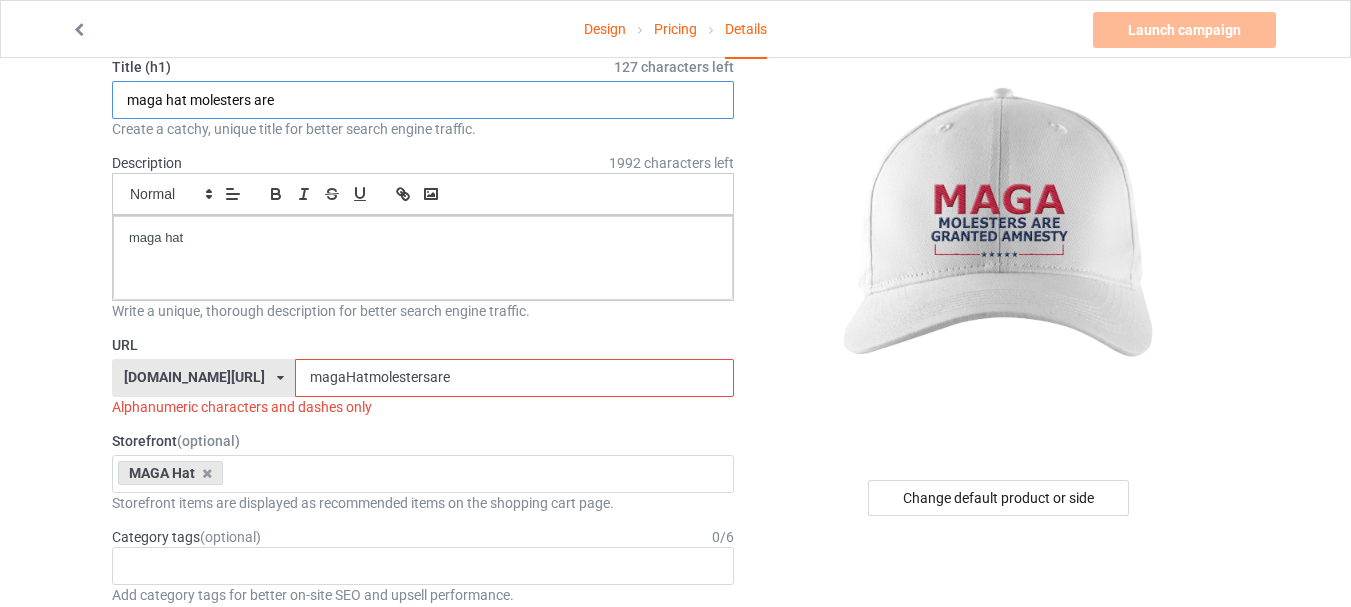 type on "maga hat molesters are" 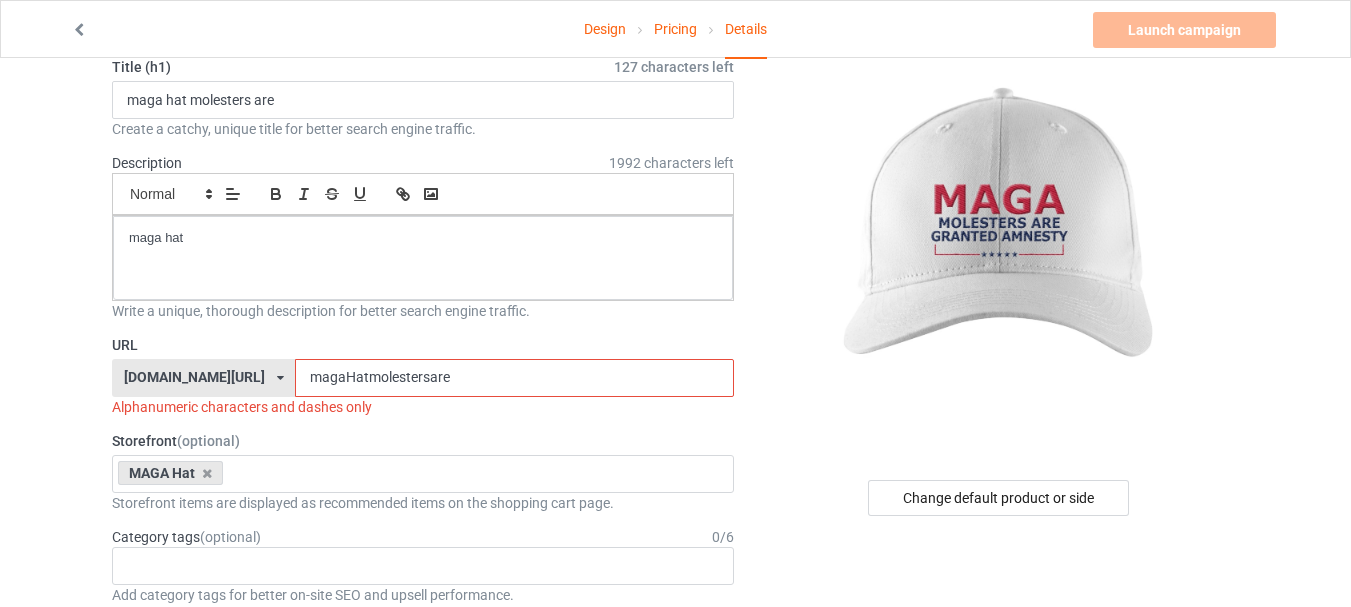 click on "magaHatmolestersare" at bounding box center (514, 378) 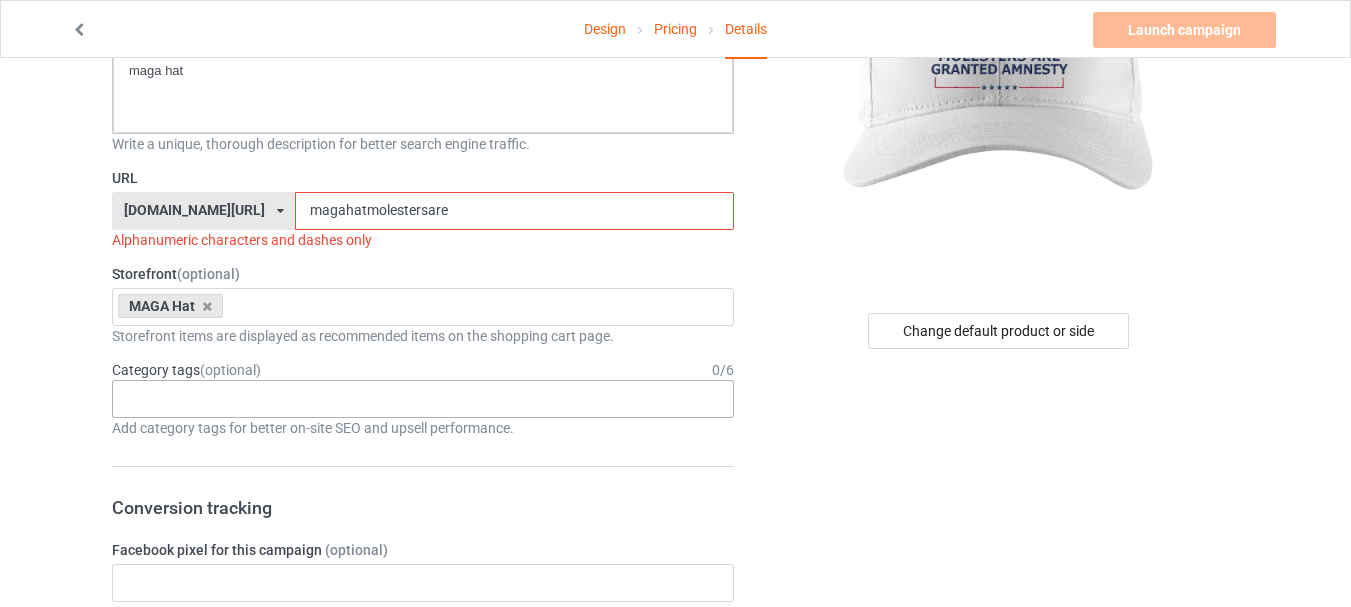 scroll, scrollTop: 300, scrollLeft: 0, axis: vertical 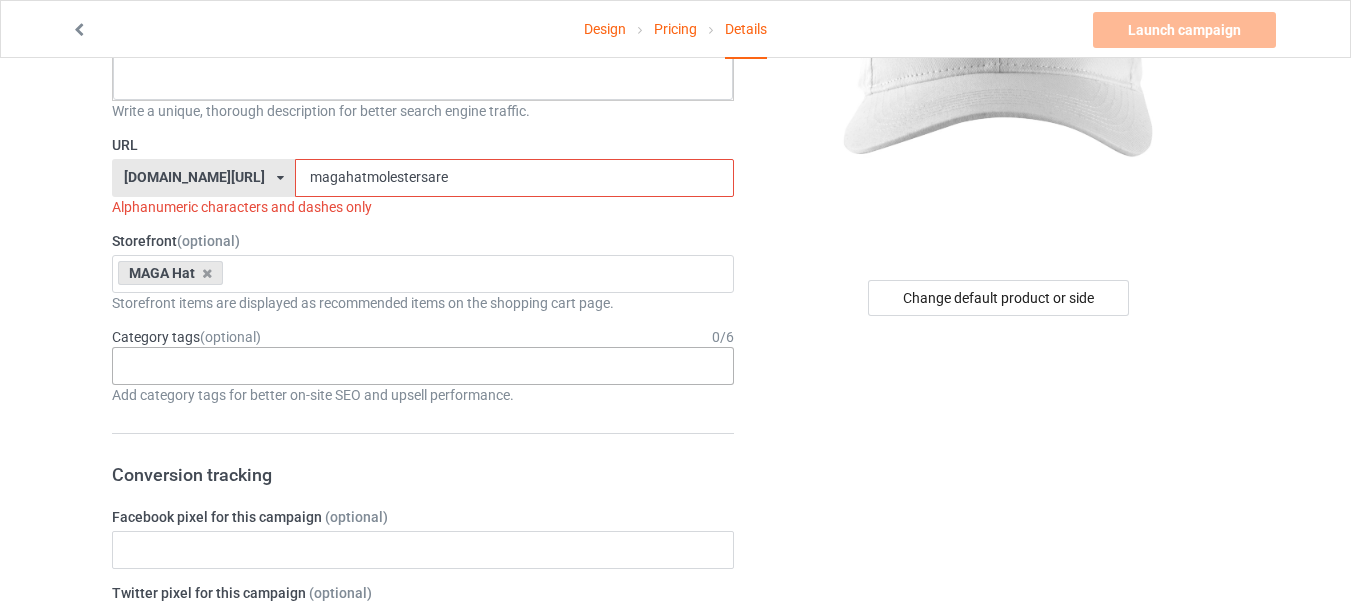 type on "magahatmolestersare" 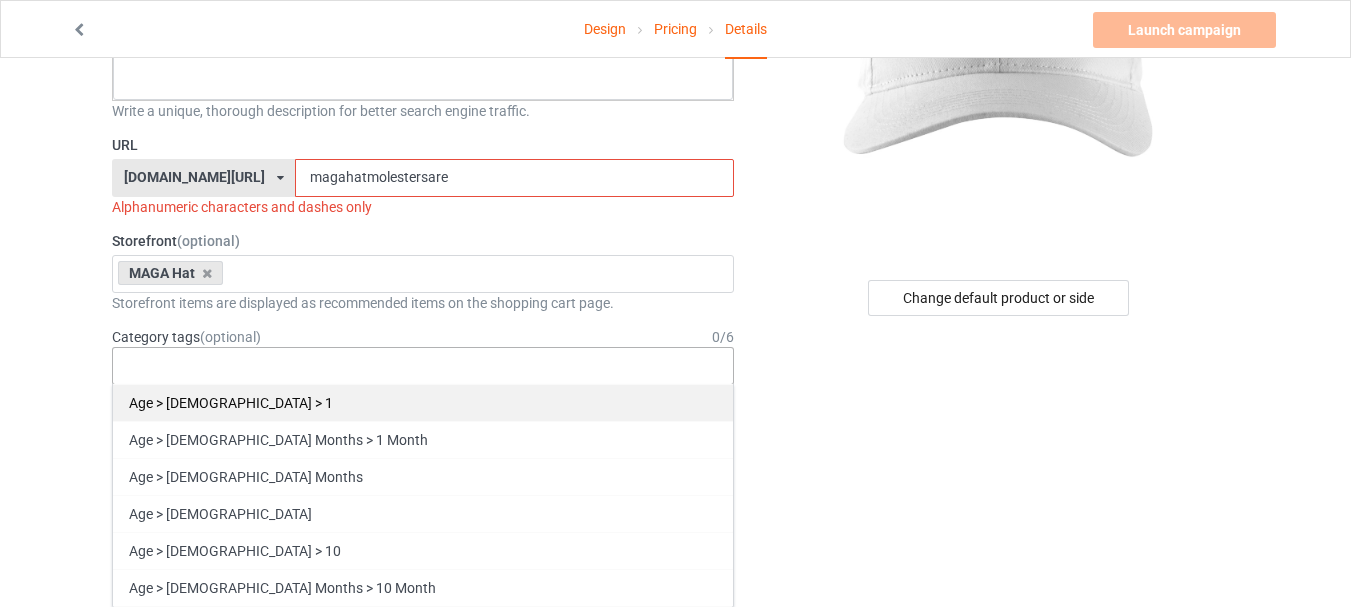 click on "Age > [DEMOGRAPHIC_DATA] > 1" at bounding box center [423, 402] 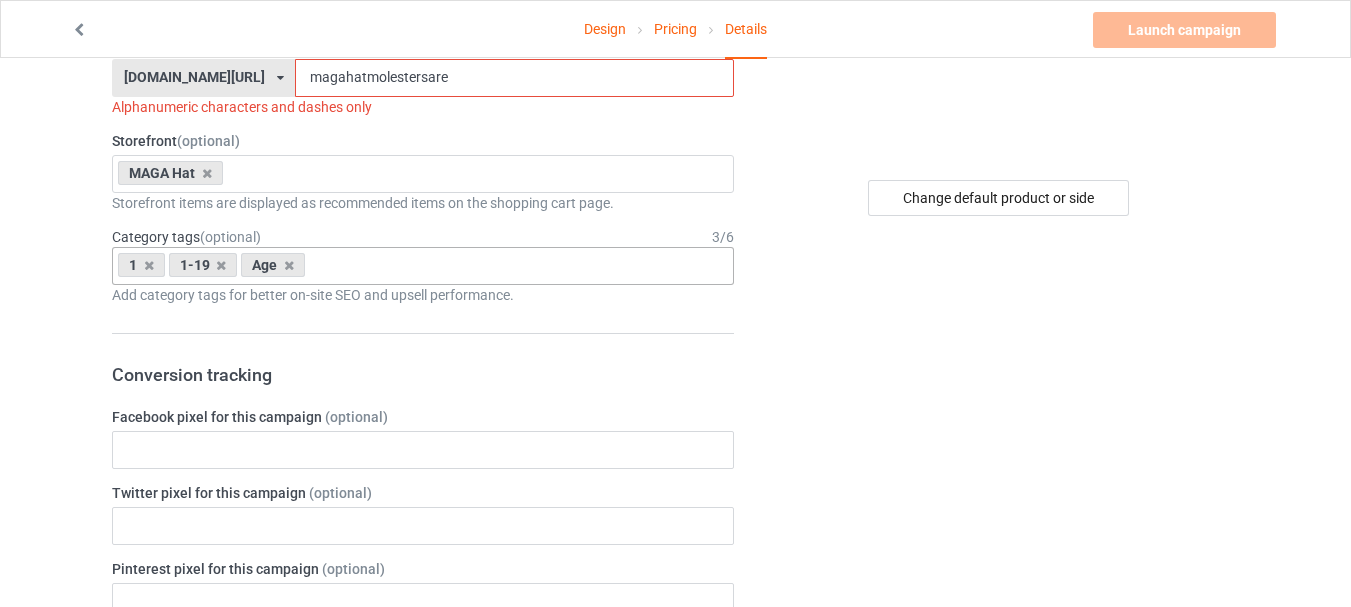 click on "Change default product or side" at bounding box center [1000, 704] 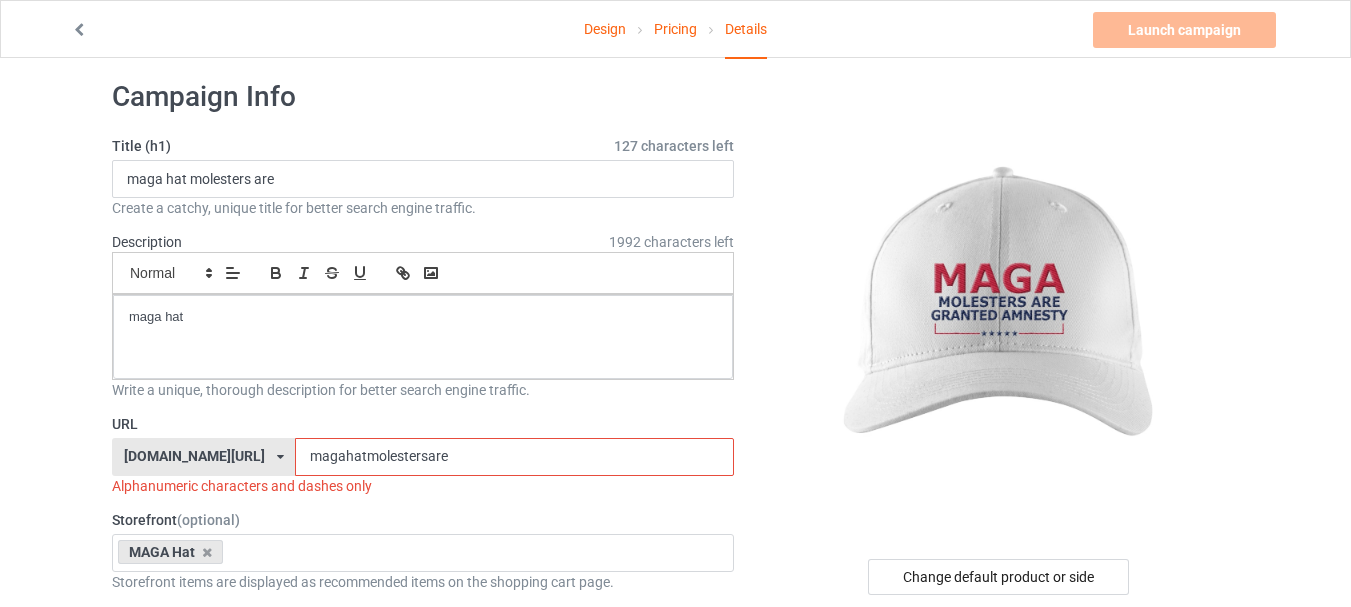 scroll, scrollTop: 0, scrollLeft: 0, axis: both 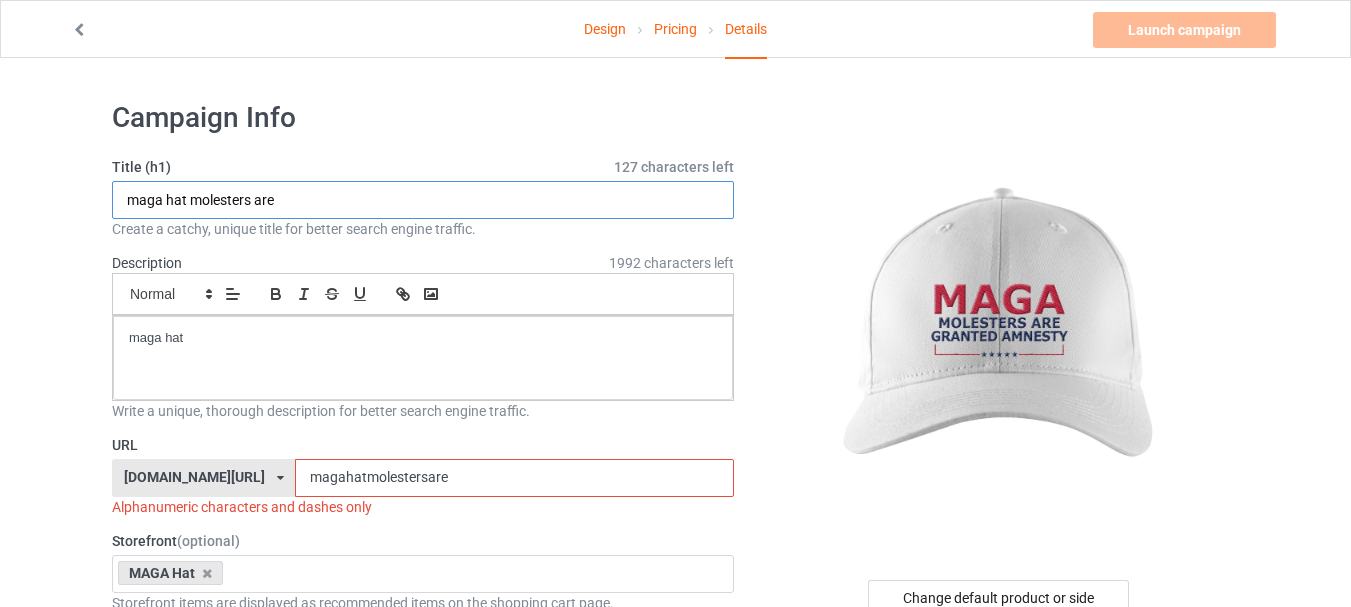drag, startPoint x: 191, startPoint y: 199, endPoint x: 168, endPoint y: 204, distance: 23.537205 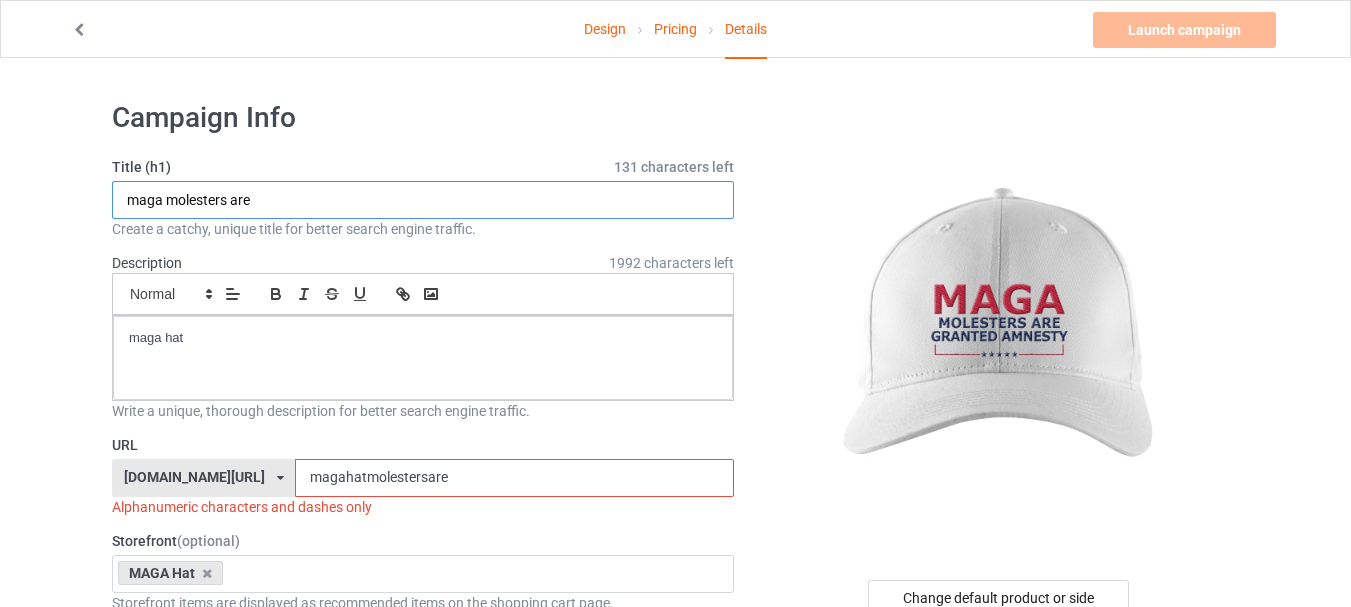 type on "maga molesters are" 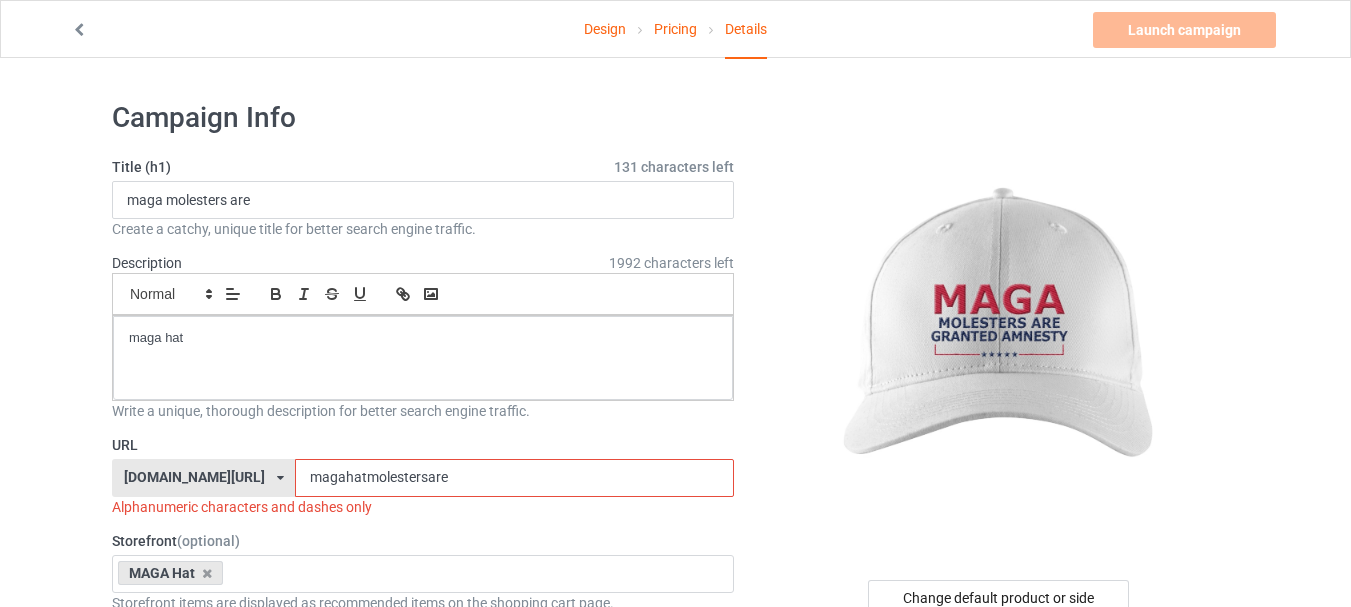 drag, startPoint x: 309, startPoint y: 474, endPoint x: 285, endPoint y: 472, distance: 24.083189 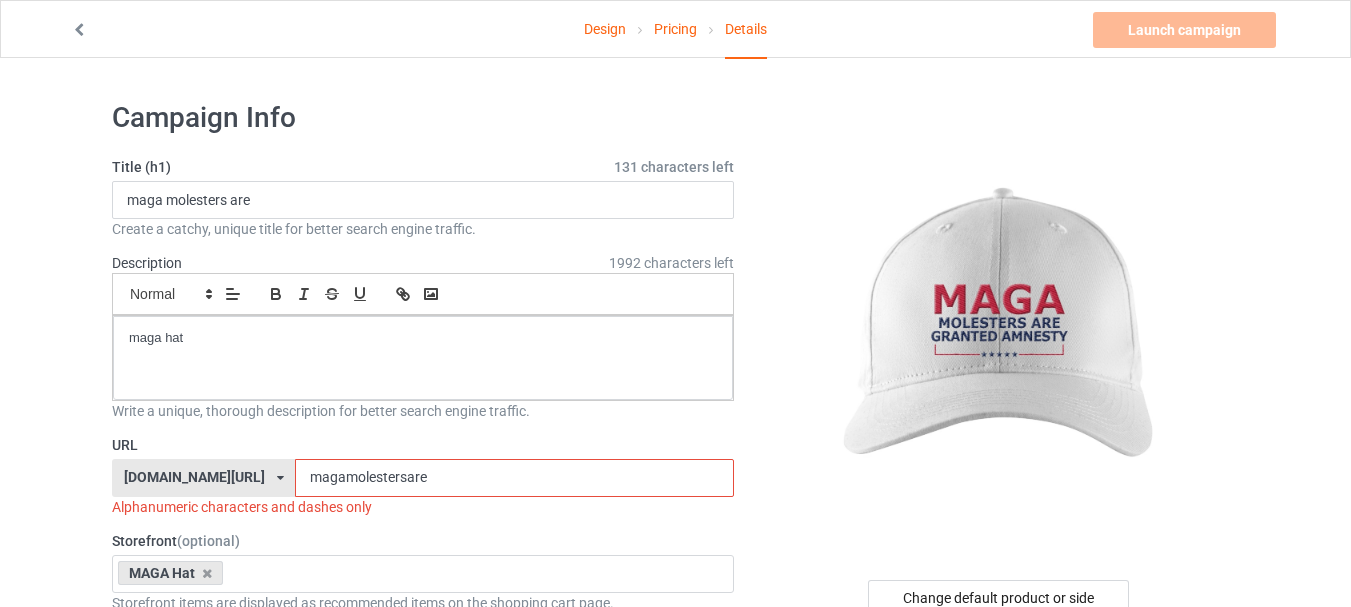 click on "magamolestersare" at bounding box center (514, 478) 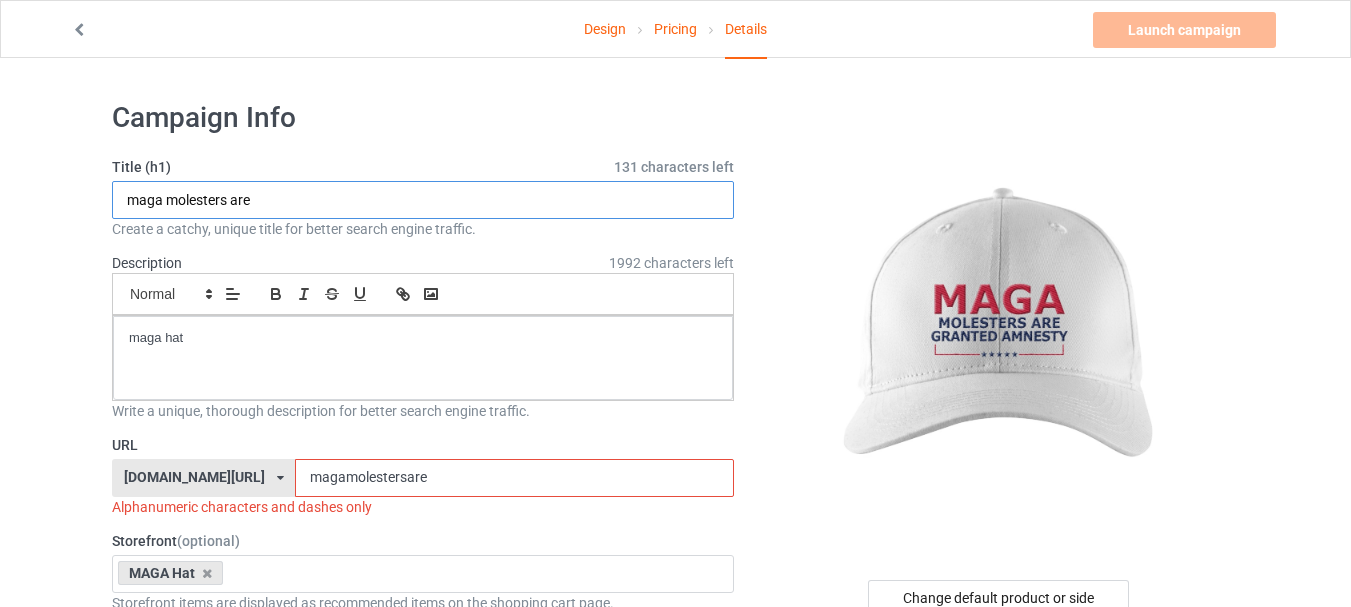 click on "maga molesters are" at bounding box center [423, 200] 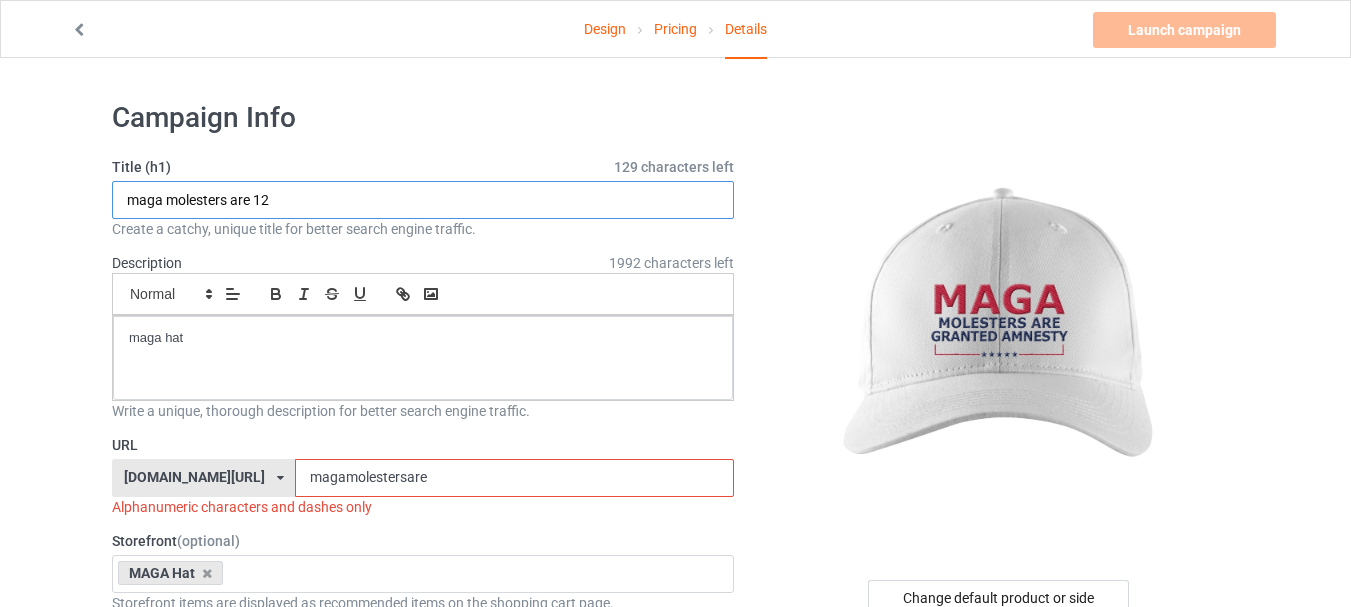 type on "maga molesters are 12" 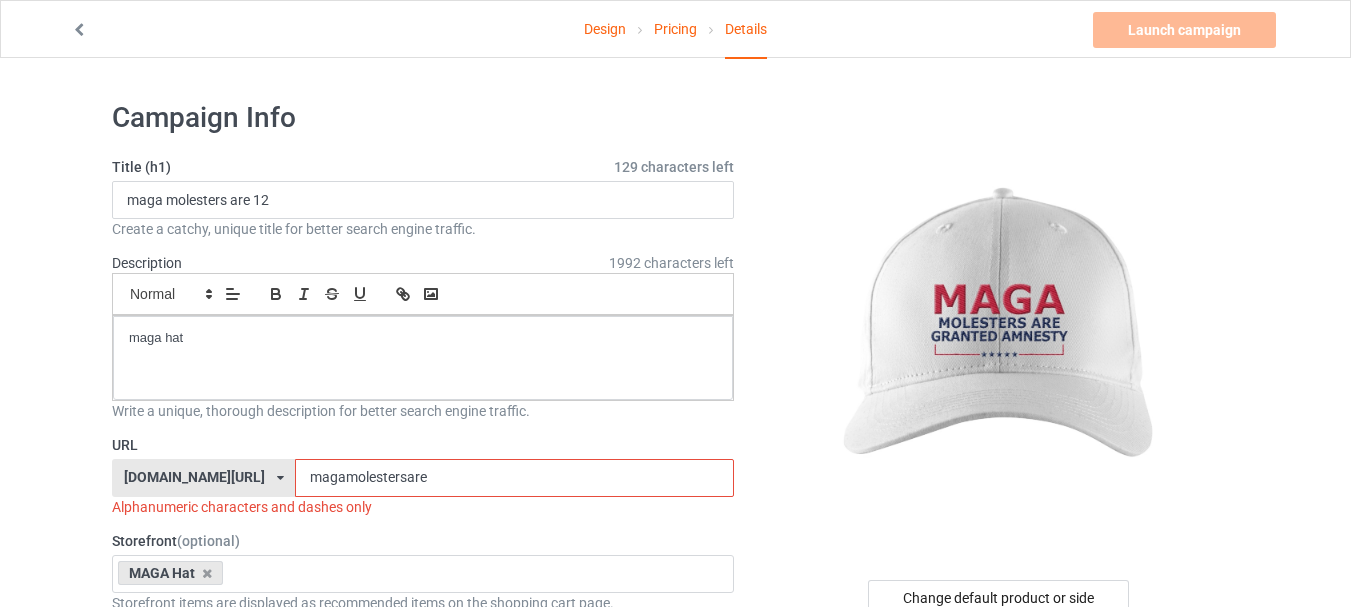 click on "magamolestersare" at bounding box center (514, 478) 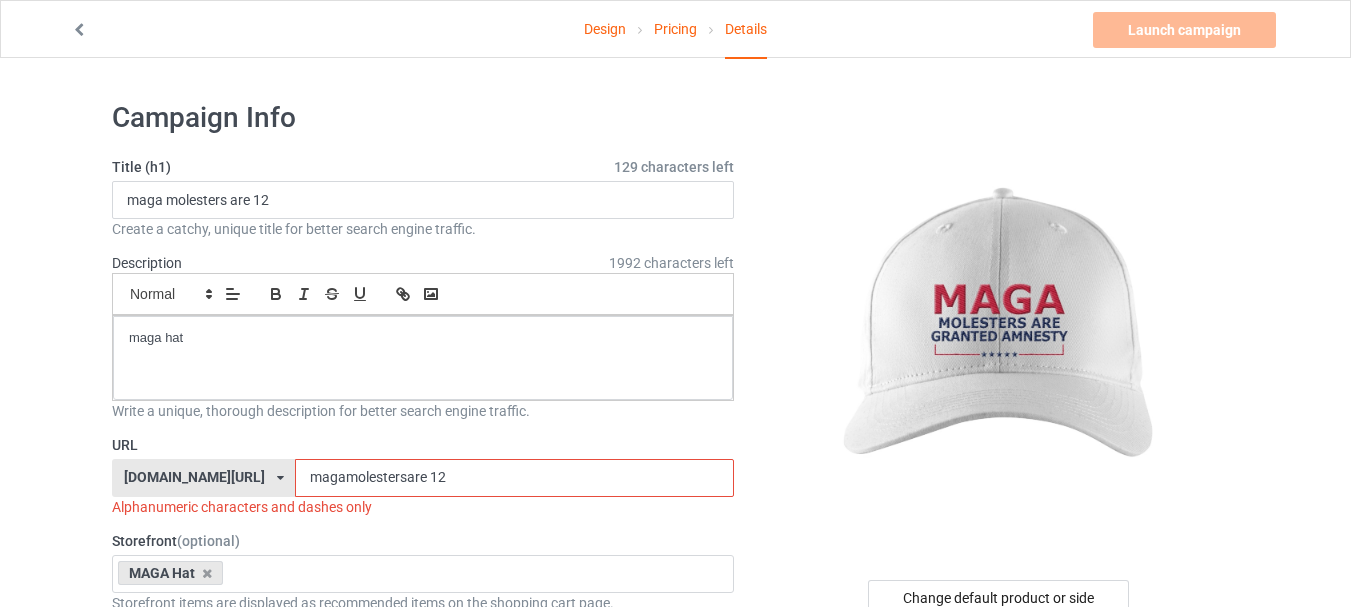 click on "Title (h1) 129   characters left maga molesters are 12 Create a catchy, unique title for better search engine traffic. Description 1992   characters left       Small Normal Large Big Huge                                                                                     maga hat Write a unique, thorough description for better search engine traffic. URL [DOMAIN_NAME][URL] [DOMAIN_NAME][URL] 587d0d41cee36fd012c64a69 magamolestersare 12 Alphanumeric characters and dashes only Storefront (optional) MAGA  Hat republicans 2024 usa shop 65ef6545bd670c00310e38f1 65d66c38823e9f0035fd1963 655741fde59c4f002f0ce0c8 Storefront items are displayed as recommended items on the shopping cart page. Category tags (optional) 3 / 6 1 1-19 Age Age > [DEMOGRAPHIC_DATA] Months > 1 Month Age > [DEMOGRAPHIC_DATA] Months Age > [DEMOGRAPHIC_DATA] > 10 Age > [DEMOGRAPHIC_DATA] Months > 10 Month Age > [DEMOGRAPHIC_DATA] > 100 Sports > Running > 10K Run Age > [DEMOGRAPHIC_DATA] > 11 Age > [DEMOGRAPHIC_DATA] Months > 11 Month Age > [DEMOGRAPHIC_DATA] > 12 Age > [DEMOGRAPHIC_DATA] Months > 12 Month Age > [DEMOGRAPHIC_DATA] > 13 Age > [DEMOGRAPHIC_DATA] > 14 Age > [DEMOGRAPHIC_DATA] > 15 Sports > Running > 15K Run 1" at bounding box center [423, 1074] 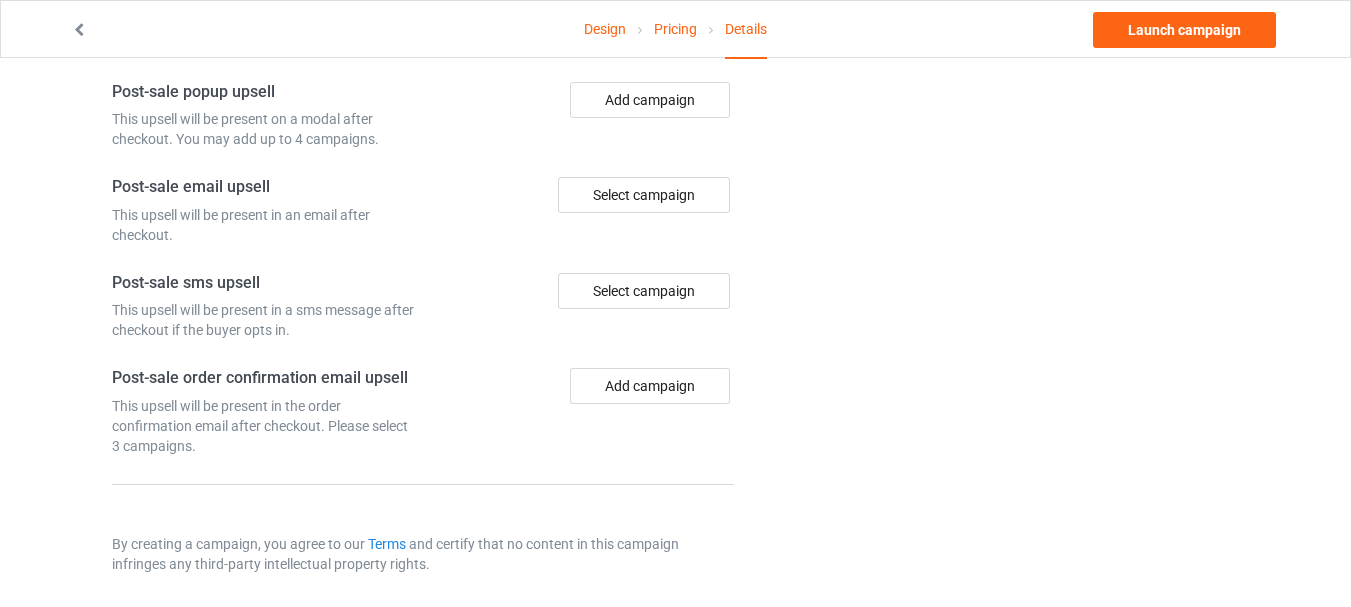 scroll, scrollTop: 1524, scrollLeft: 0, axis: vertical 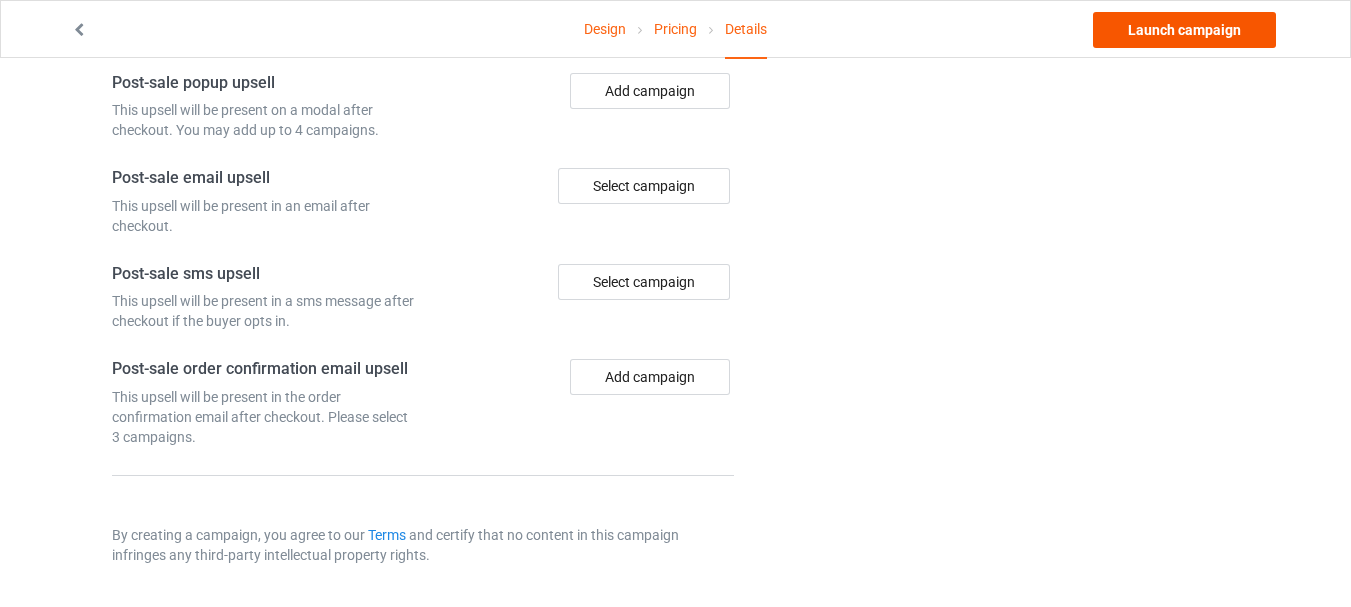type on "magamolestersare12" 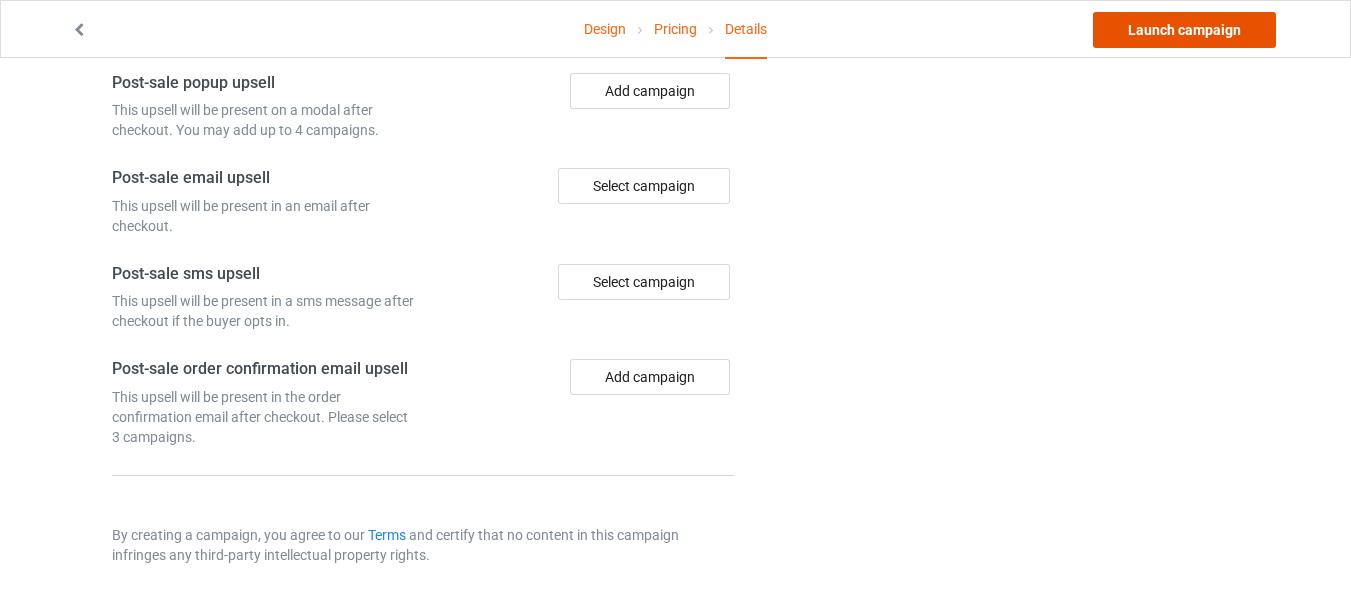 click on "Launch campaign" at bounding box center (1184, 30) 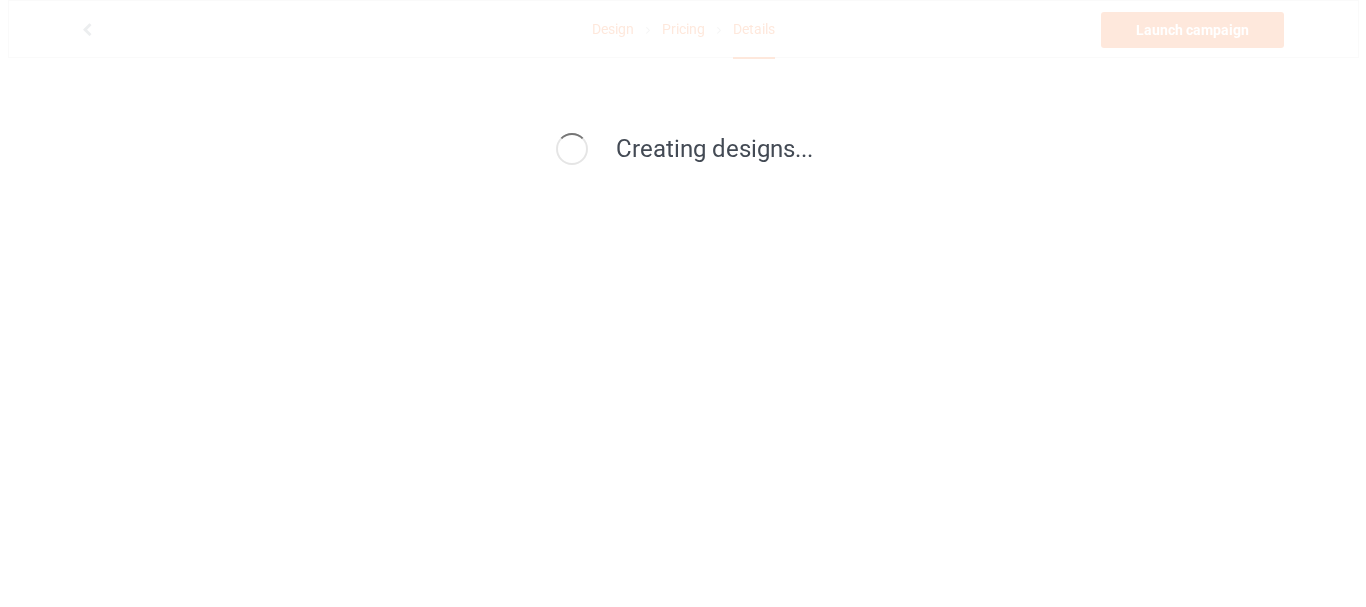 scroll, scrollTop: 0, scrollLeft: 0, axis: both 